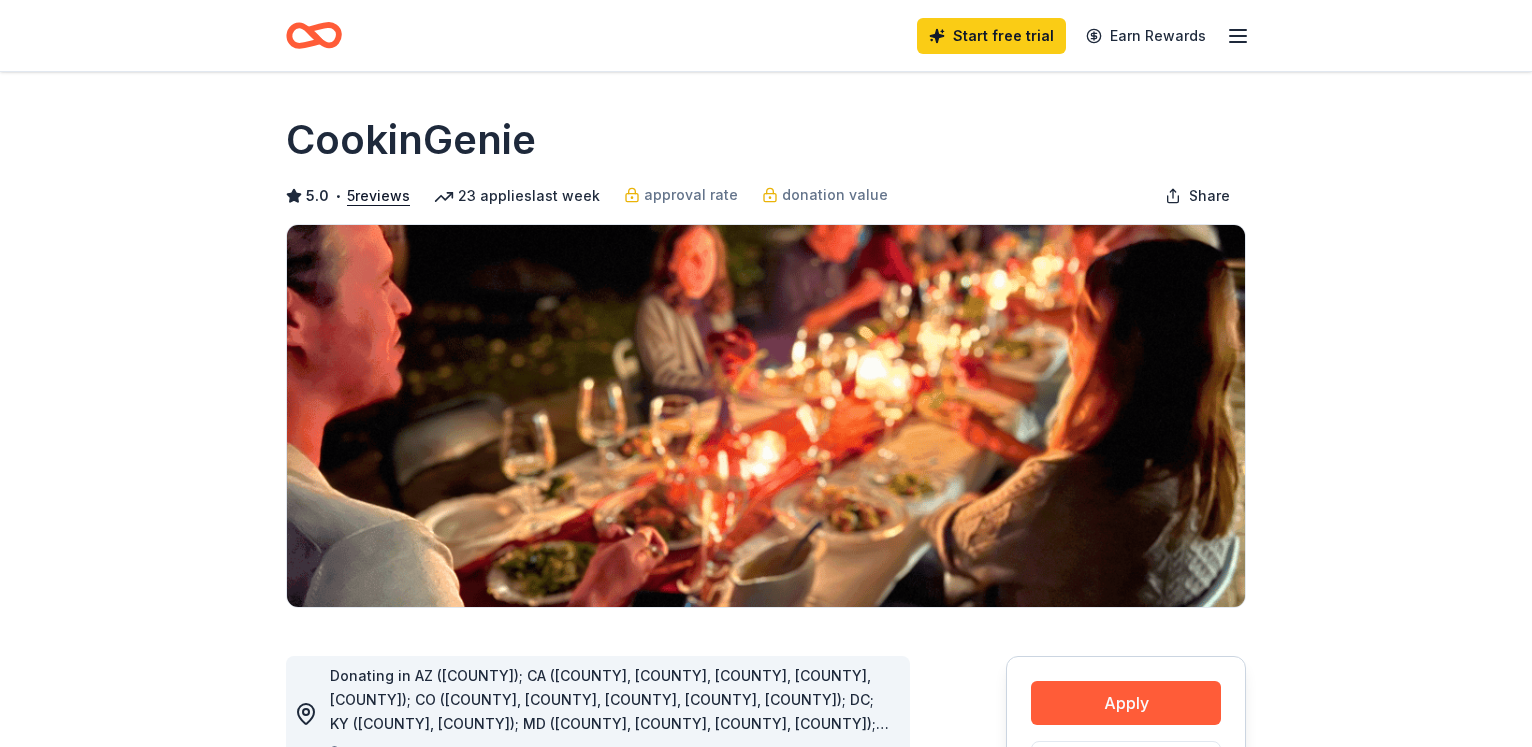click on "Apply" at bounding box center [1126, 703] 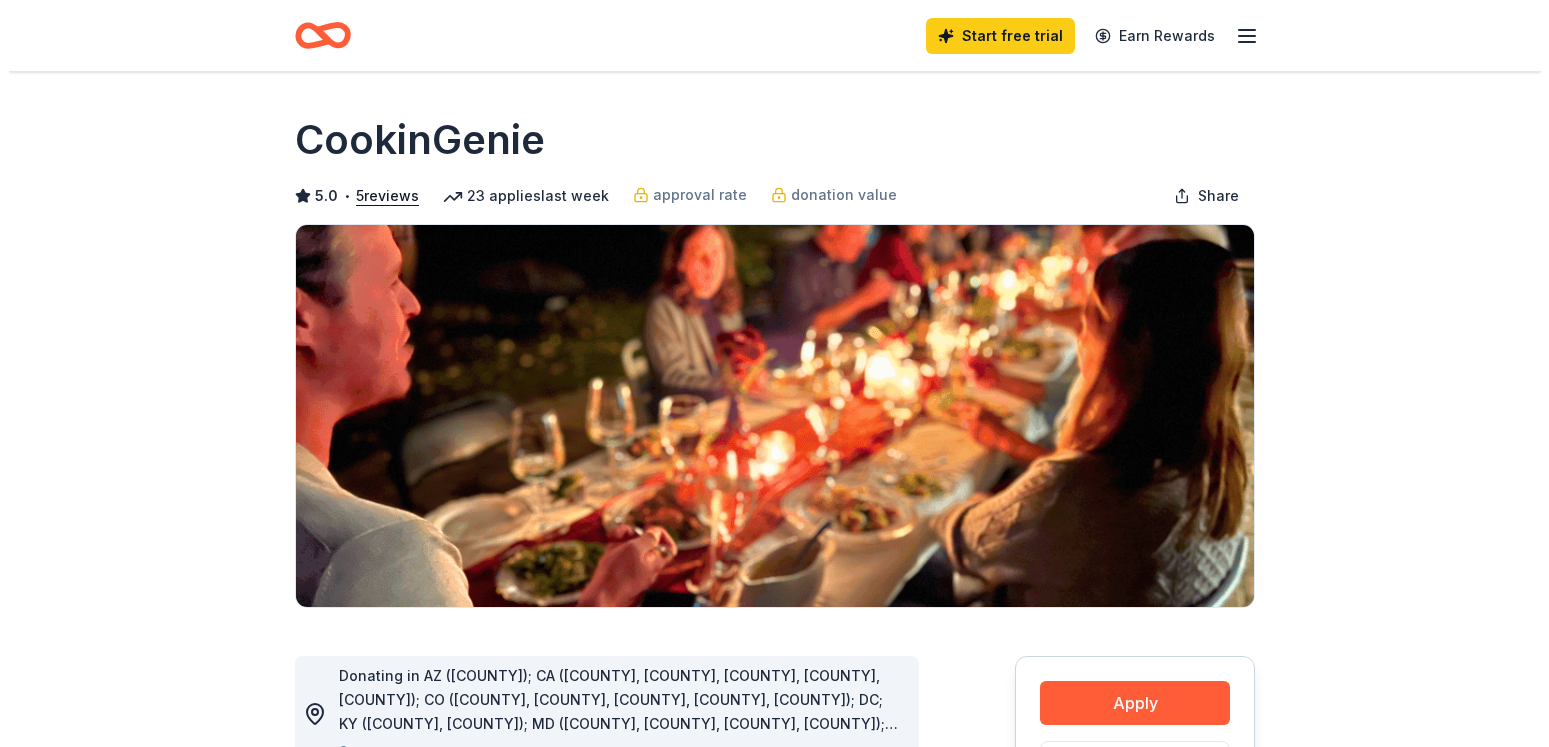scroll, scrollTop: 0, scrollLeft: 0, axis: both 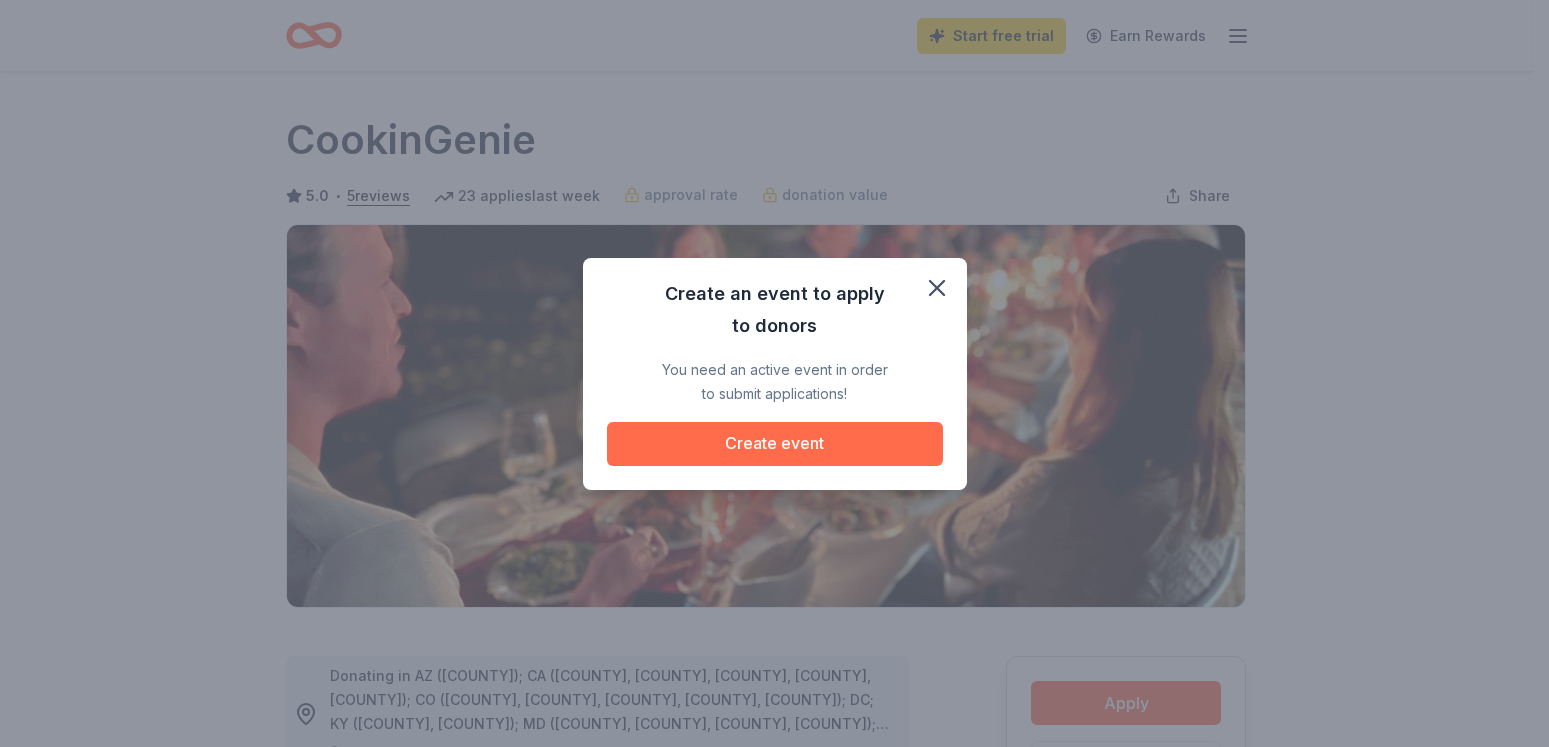 click on "Create event" at bounding box center [775, 444] 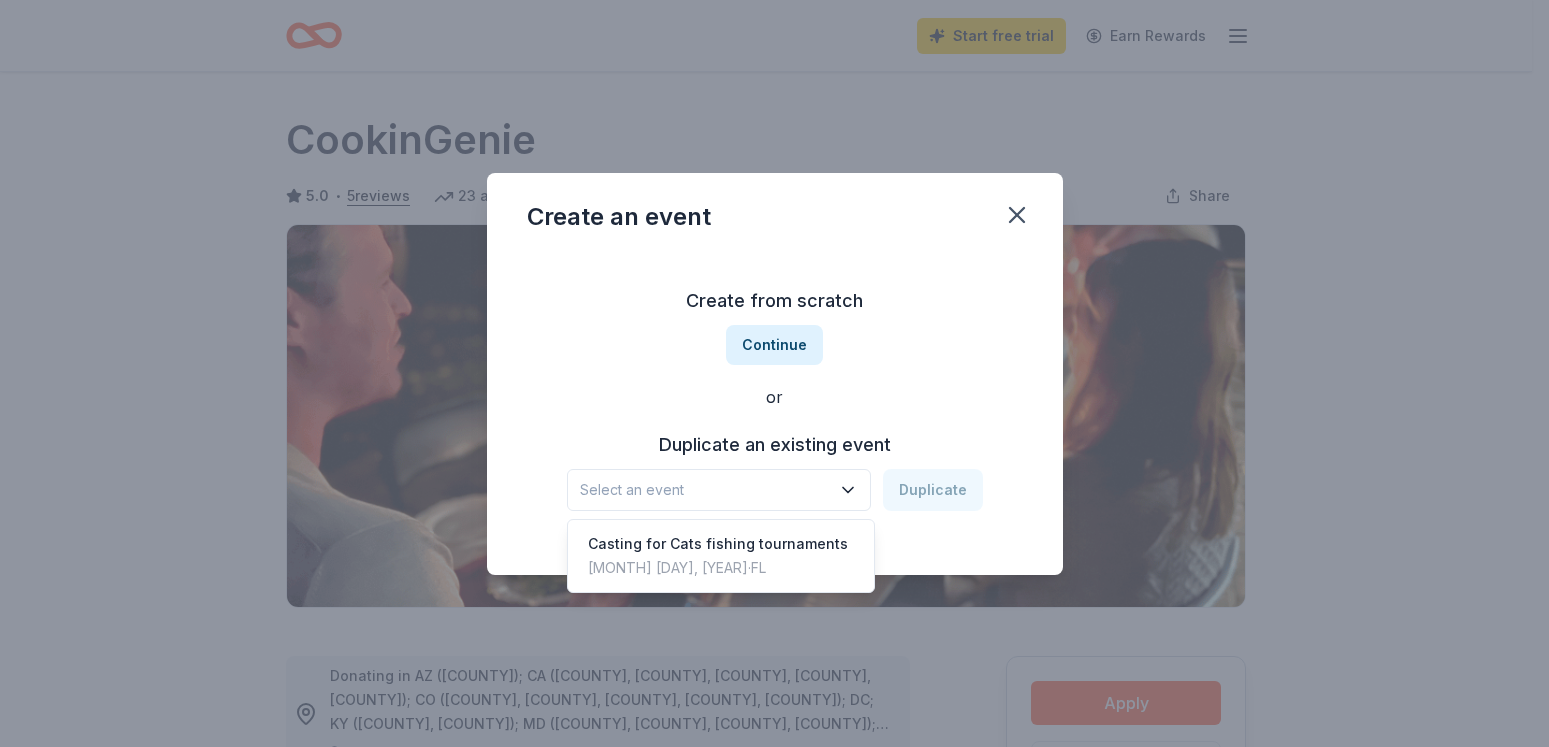 click 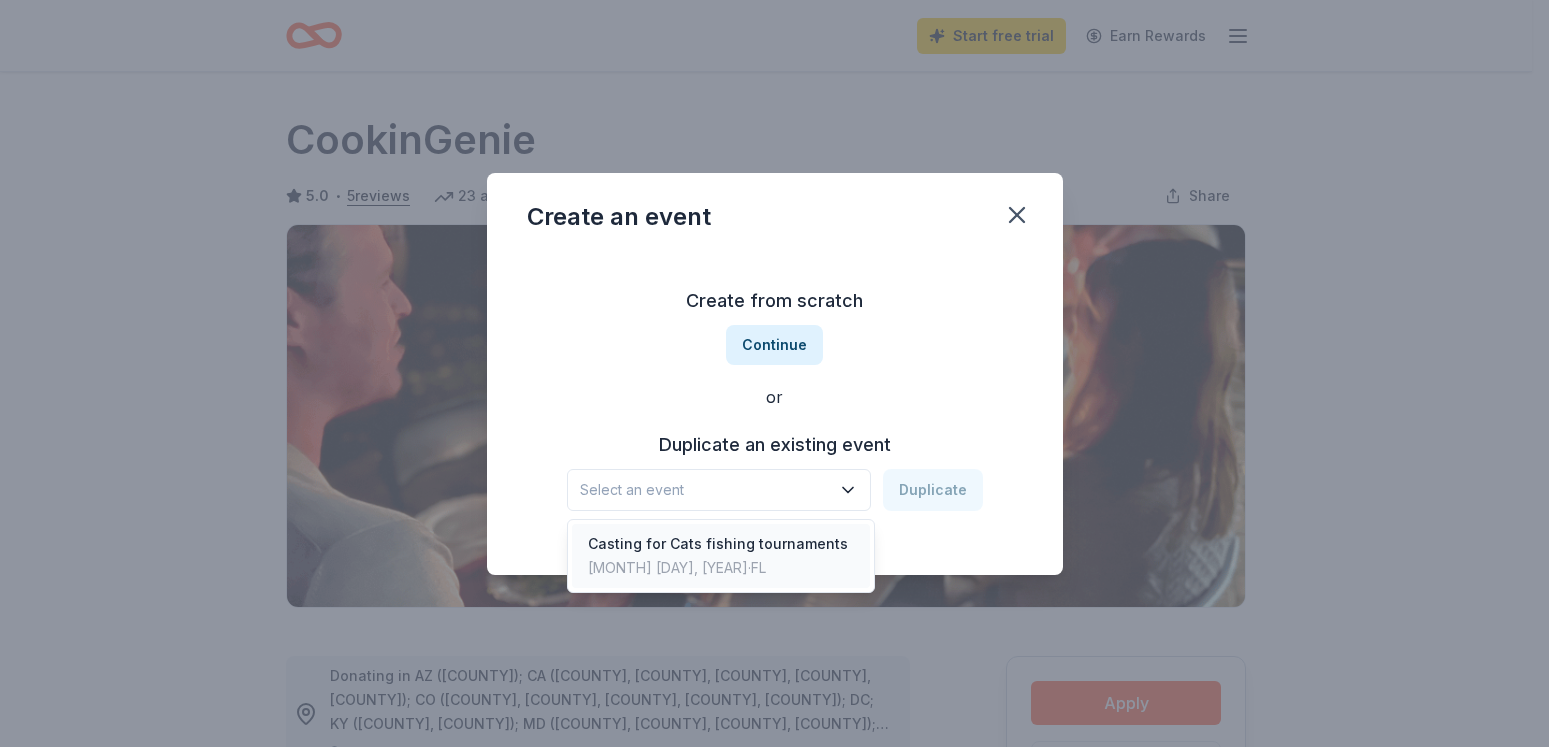 click on "Casting for Cats fishing tournaments" at bounding box center (718, 544) 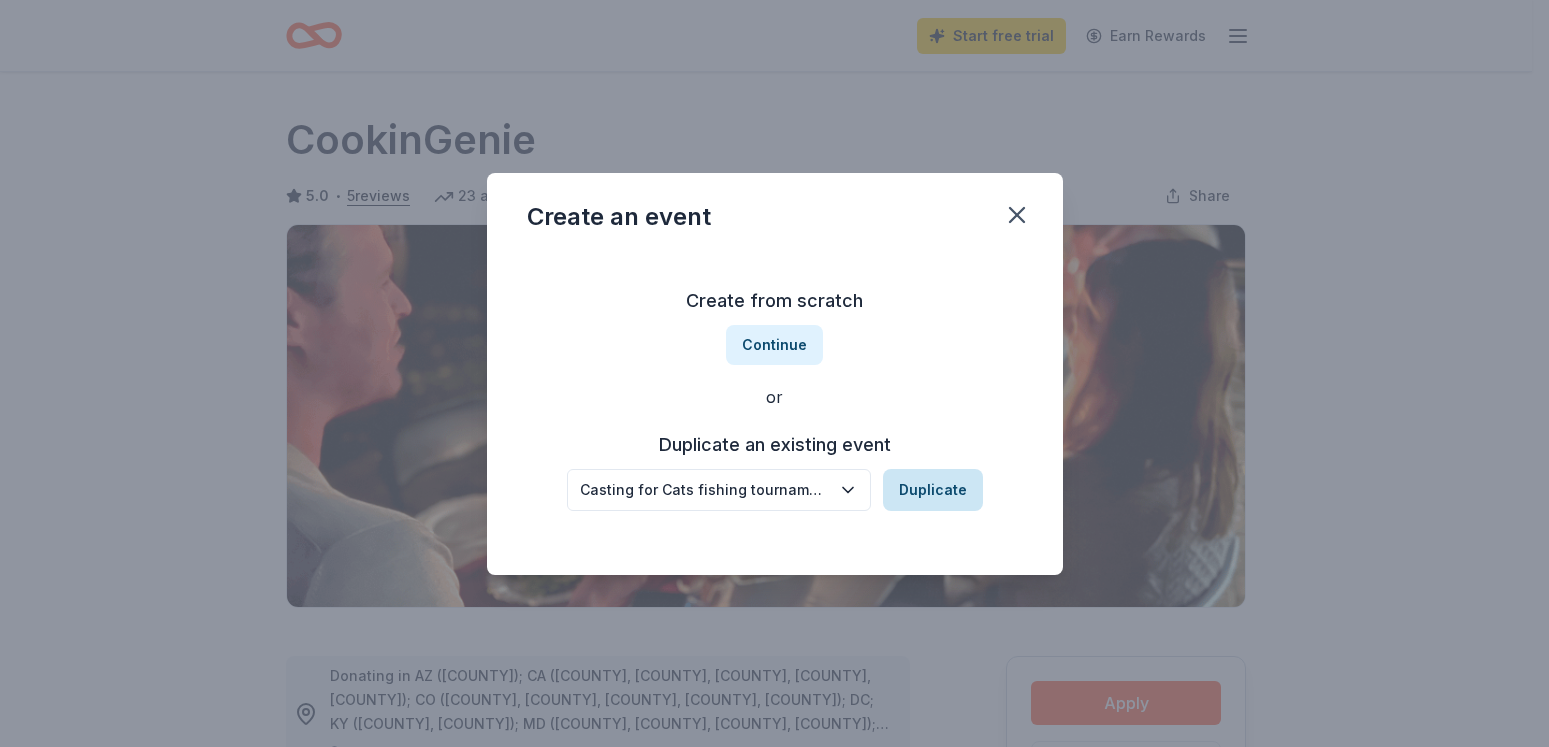 click on "Duplicate" at bounding box center (933, 490) 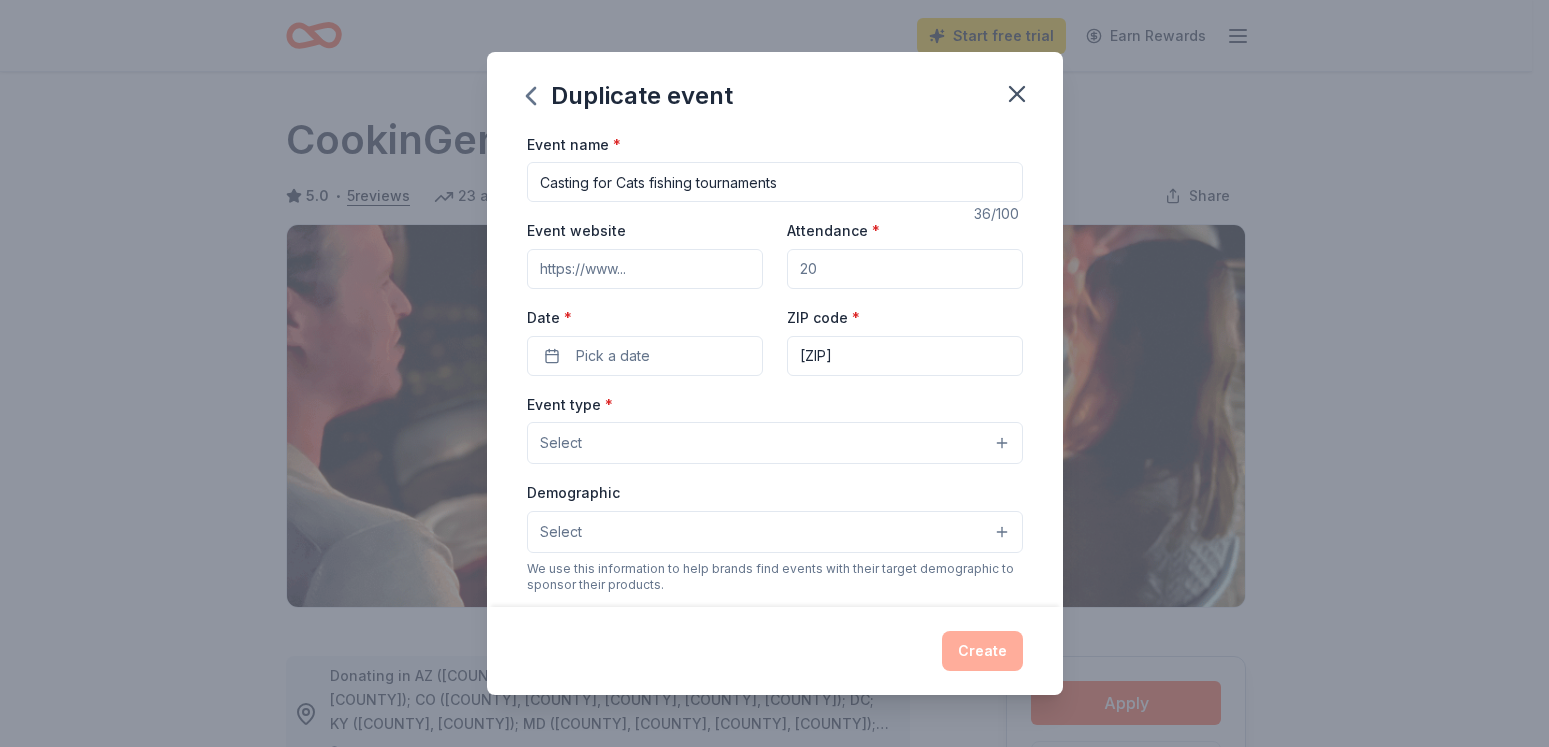 click on "Event website" at bounding box center (645, 269) 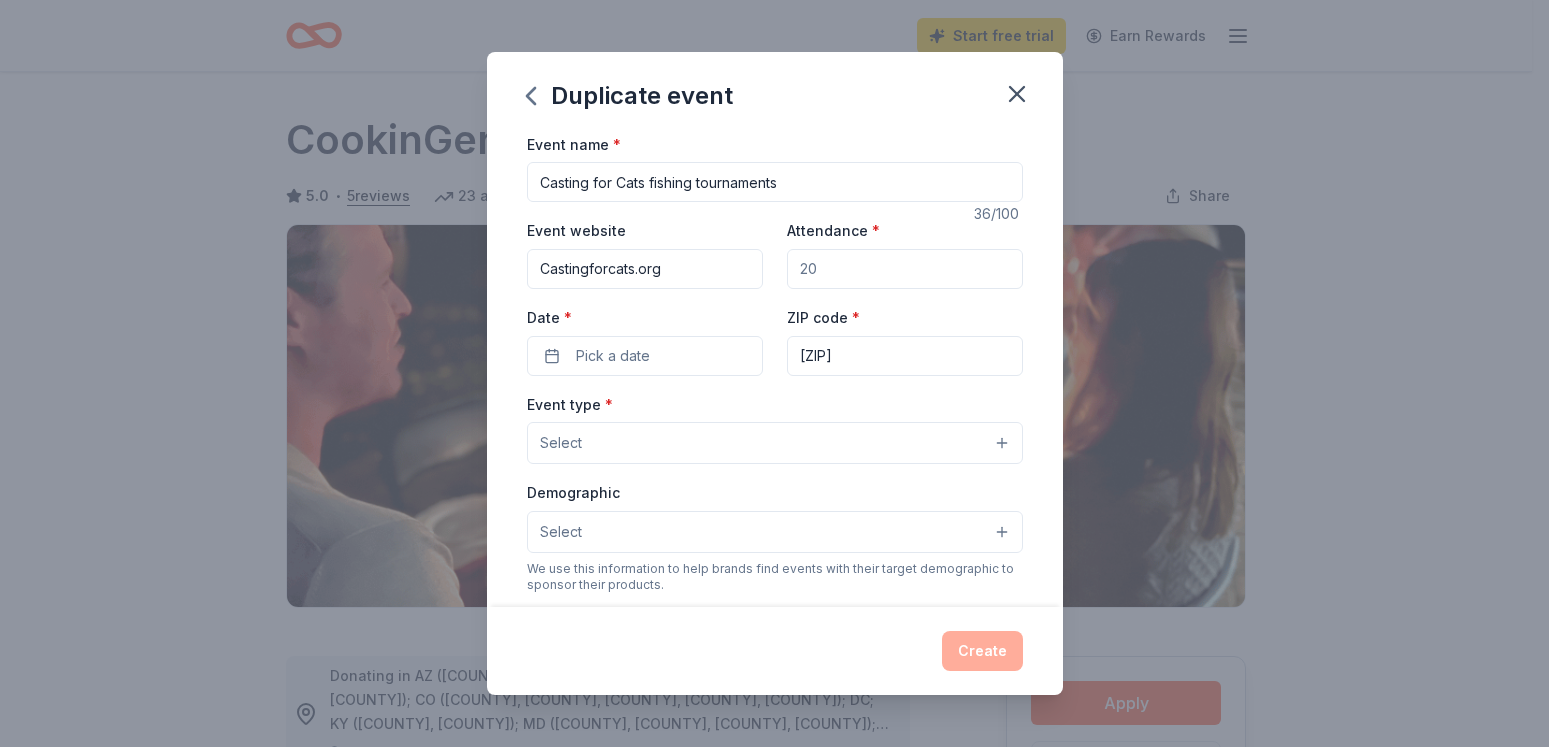 type on "Castingforcats.org" 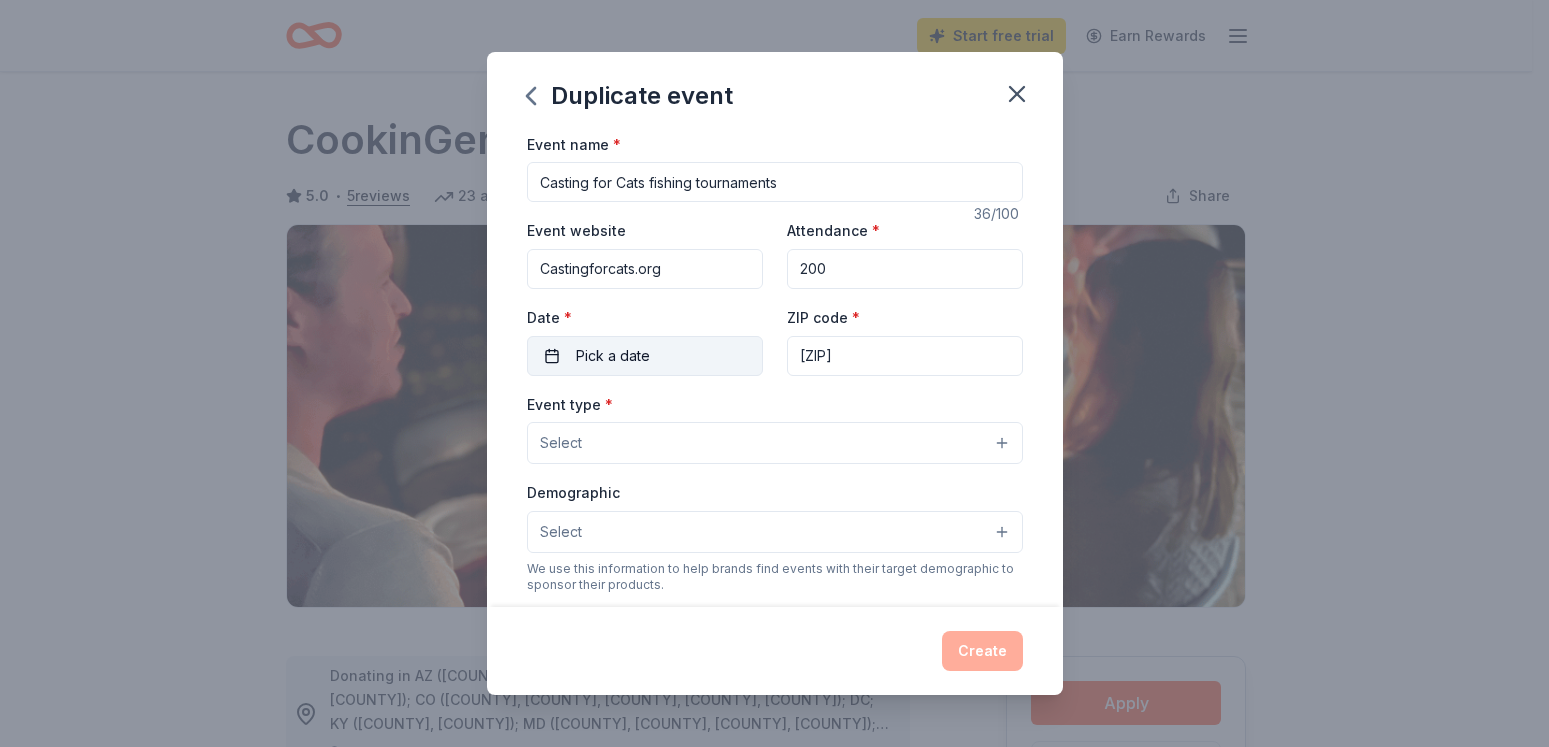 type on "200" 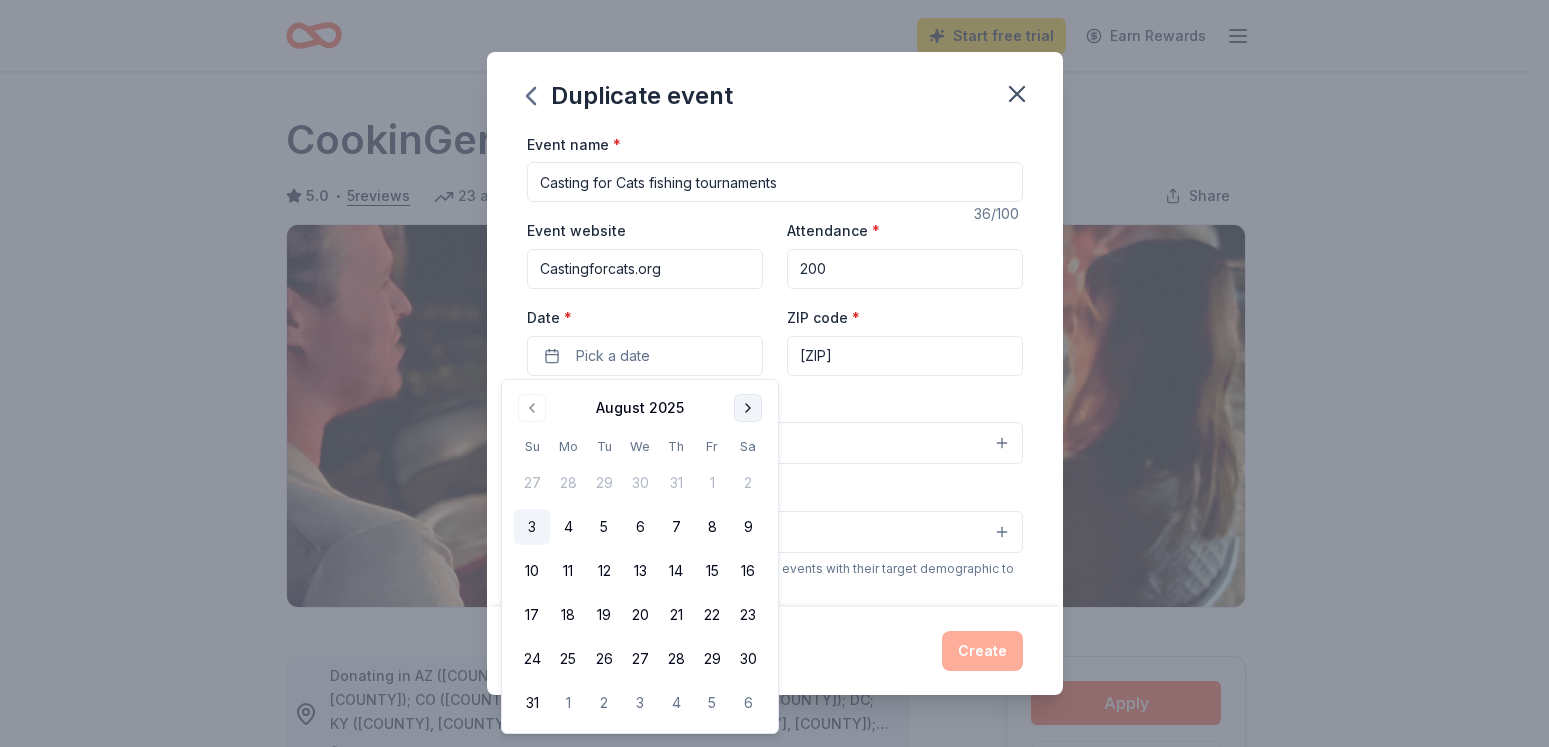 click at bounding box center [748, 408] 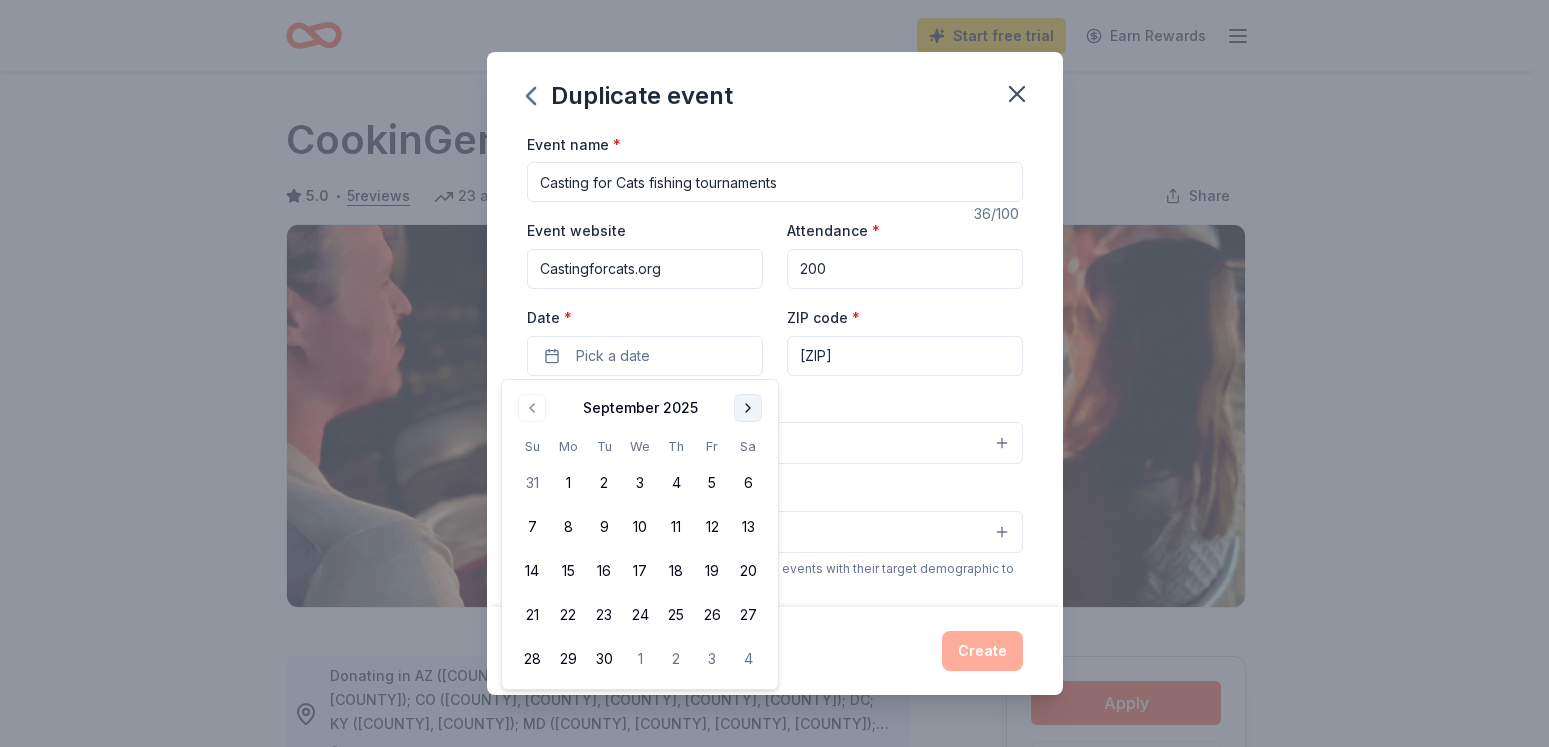 click at bounding box center [748, 408] 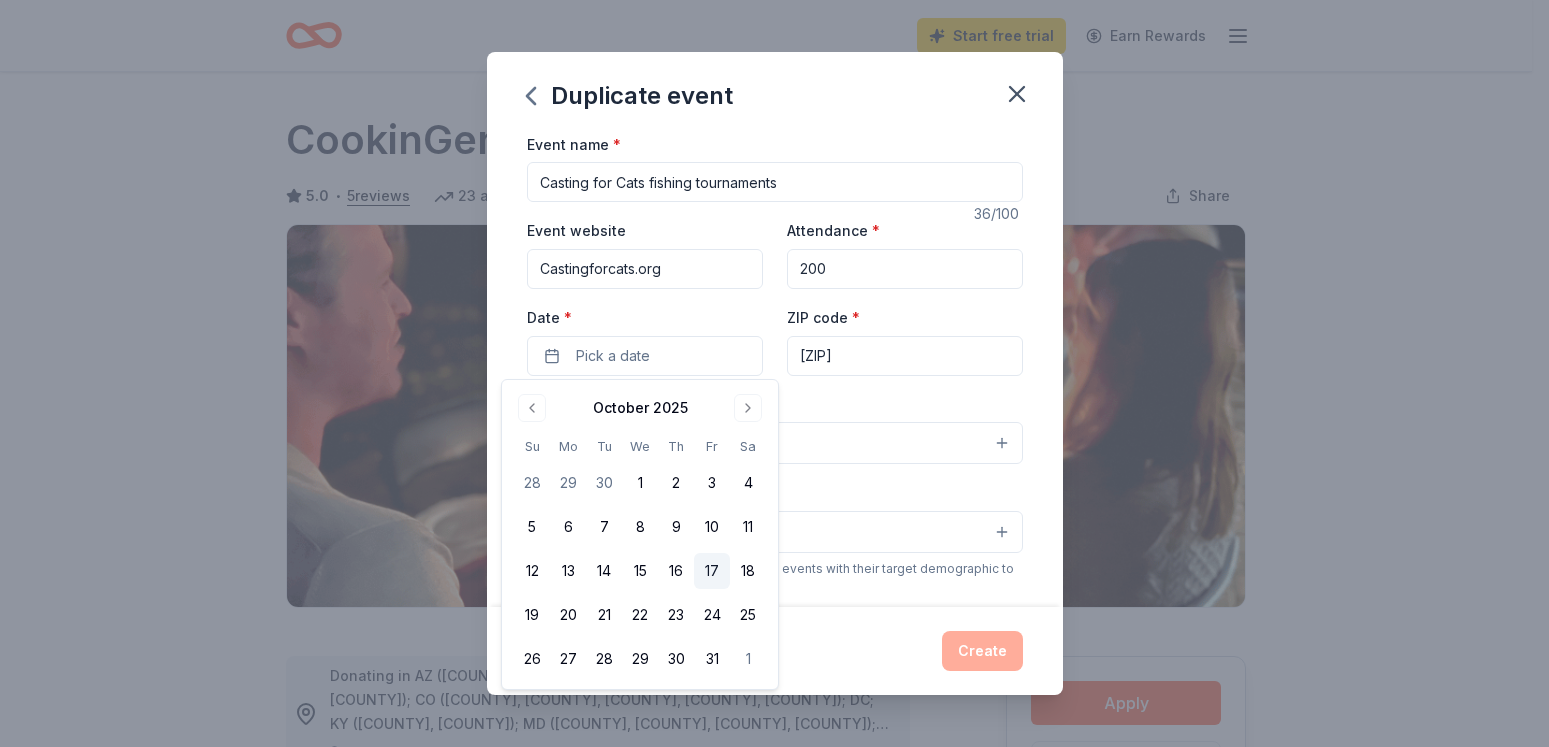 click on "17" at bounding box center (712, 571) 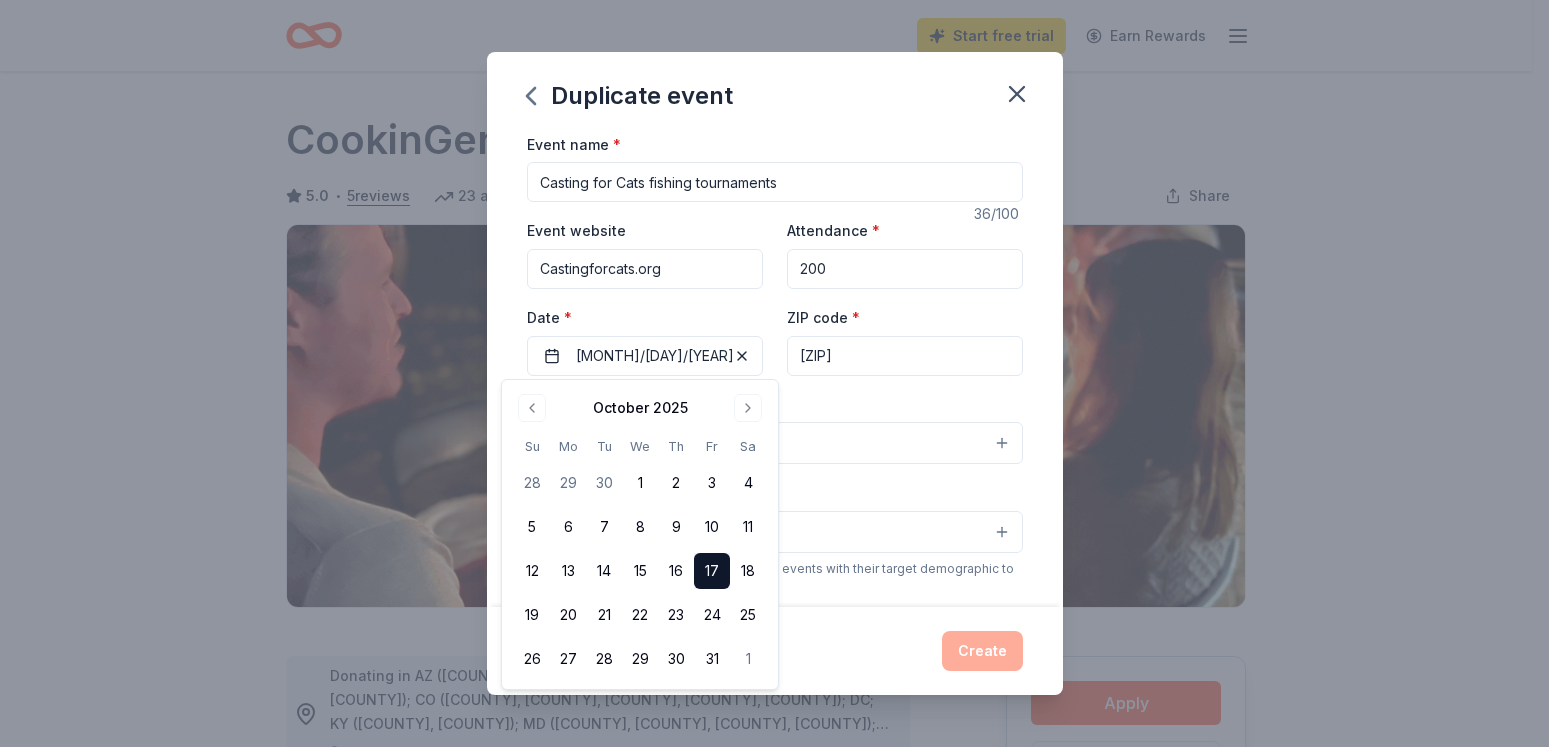 click on "[ZIP]" at bounding box center [905, 356] 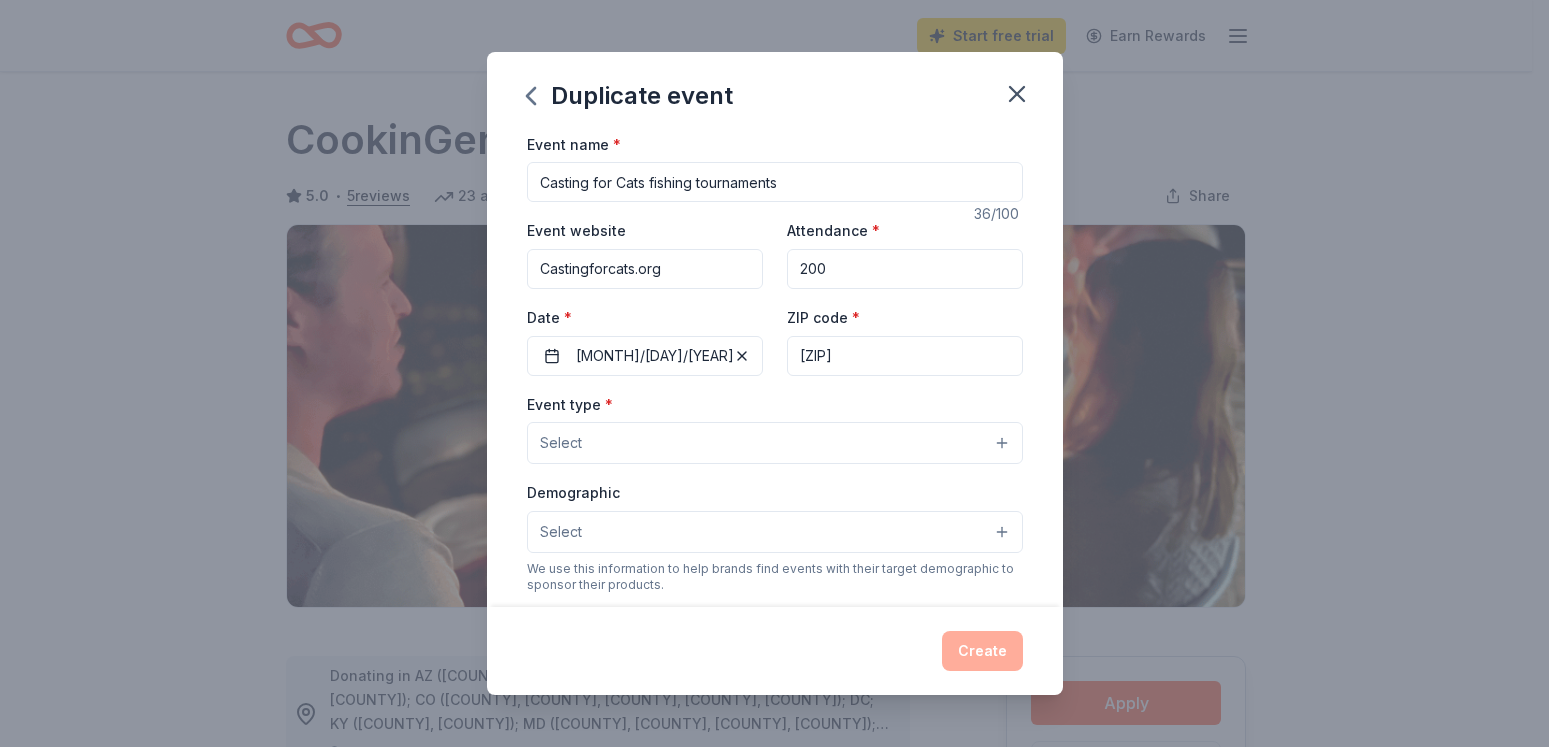 type on "[ZIP]" 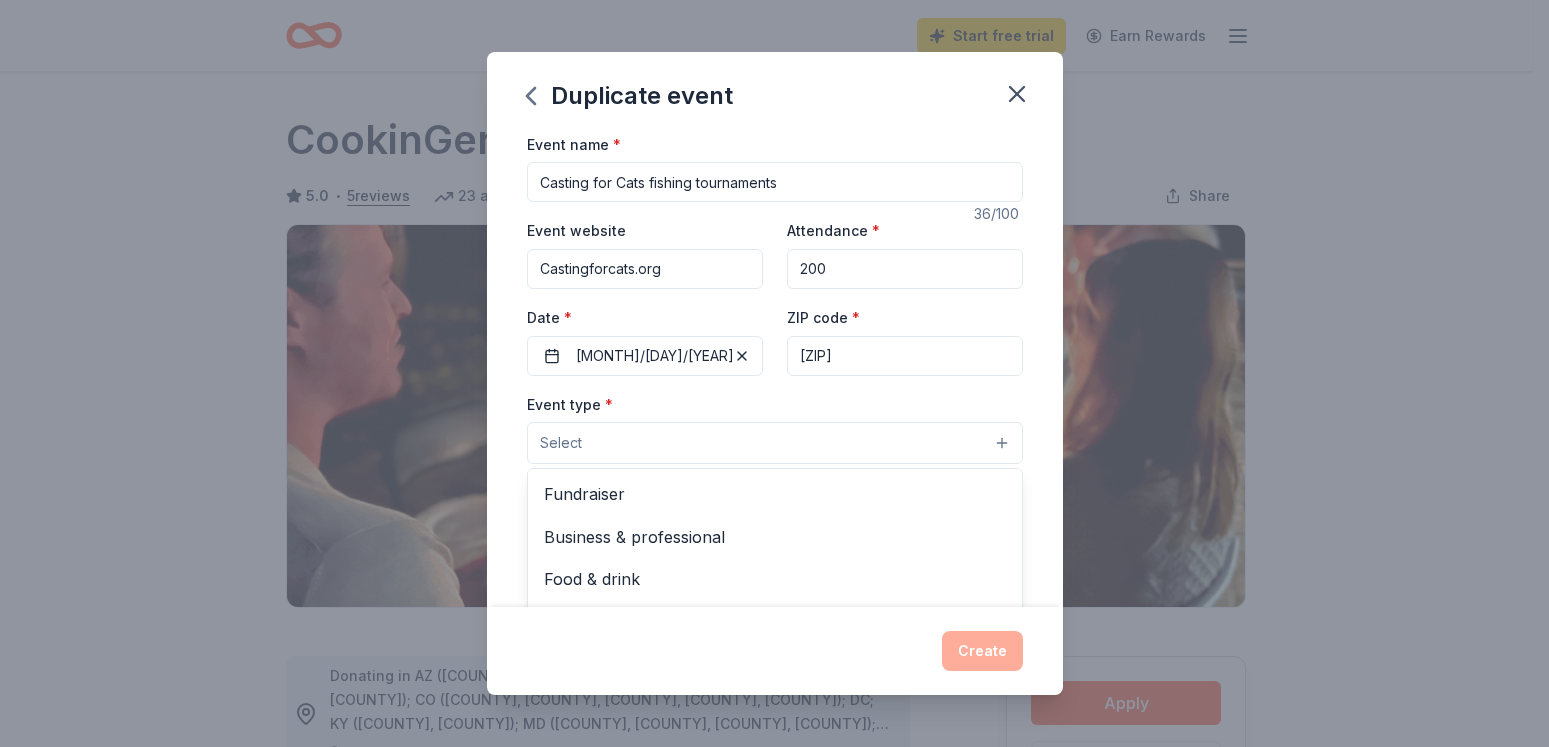 click on "Select" at bounding box center (775, 443) 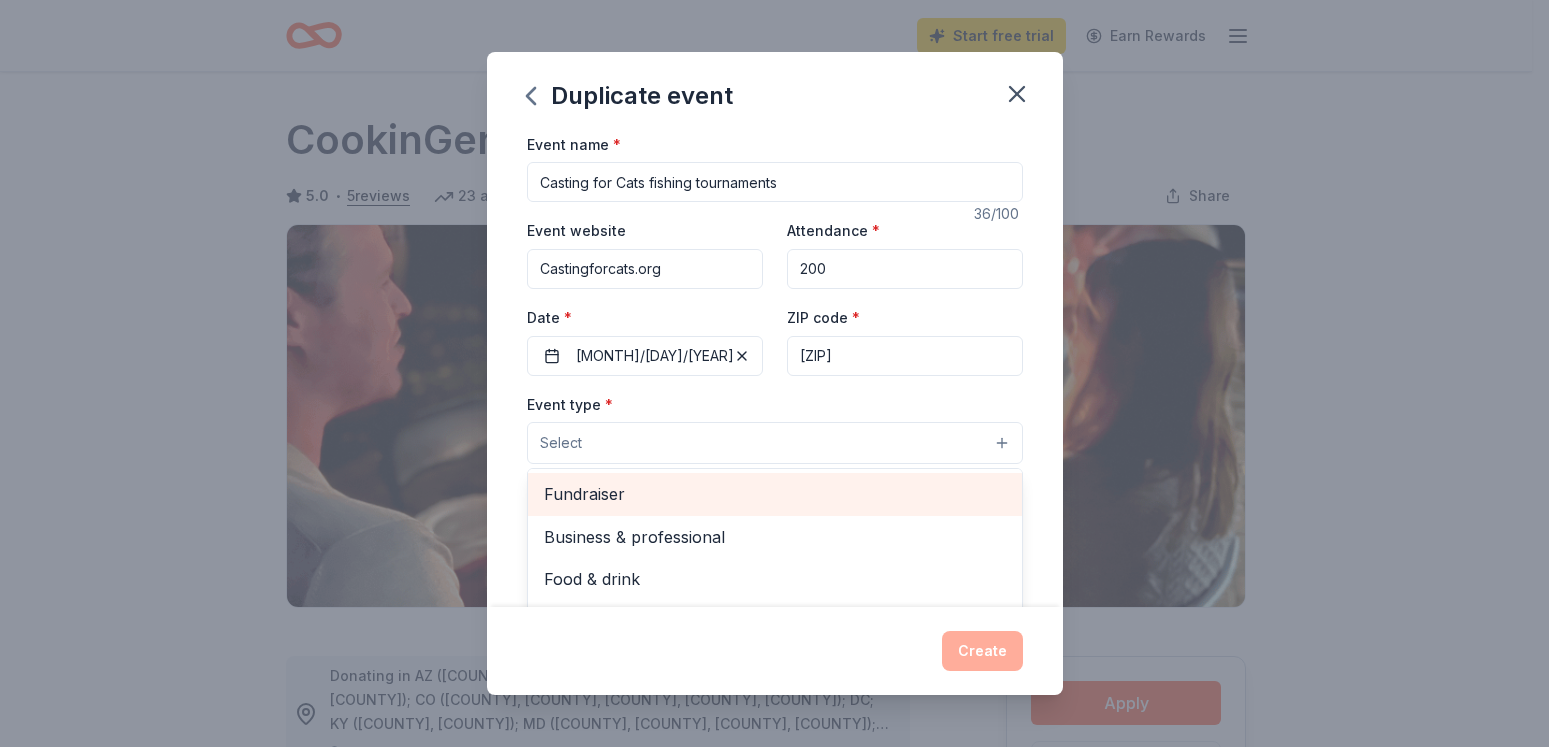 click on "Fundraiser" at bounding box center (775, 494) 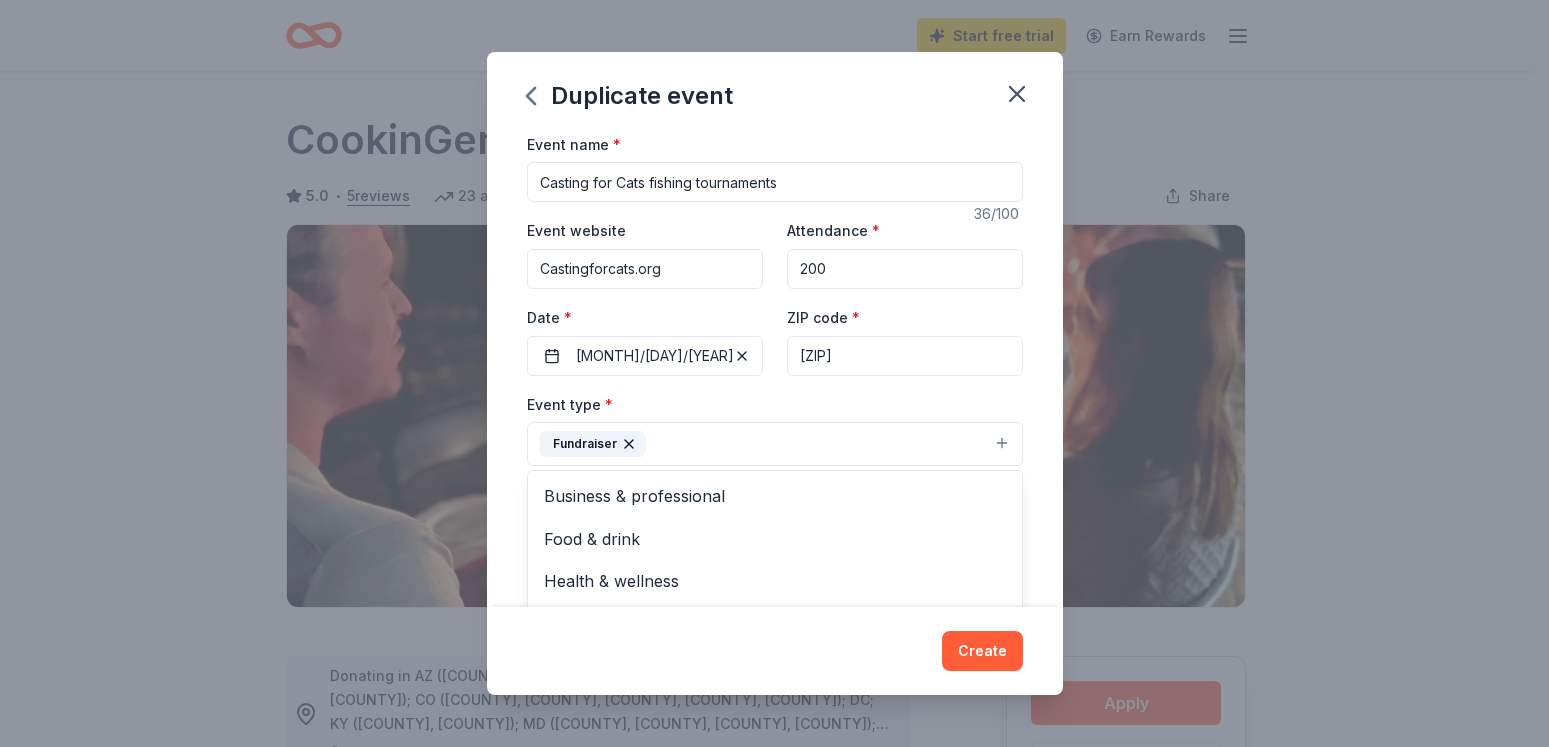 click on "Duplicate event Event name * Casting for Cats fishing tournaments 36 /100 Event website Castingforcats.org Attendance * 200 Date * 10/17/2025 ZIP code * 33036 Event type * Fundraiser Business & professional Food & drink Health & wellness Hobbies Music Performing & visual arts Demographic Select We use this information to help brands find events with their target demographic to sponsor their products. Mailing address Apt/unit Description What are you looking for? * Auction & raffle Meals Snacks Desserts Alcohol Beverages Send me reminders Email me reminders of donor application deadlines You will be resubscribed to donor application reminder emails Recurring event Copy donors Saved Applied Approved Received Declined Not interested All copied donors will be given "saved" status in your new event. Companies that are no longer donating will not be copied. Create" at bounding box center (775, 374) 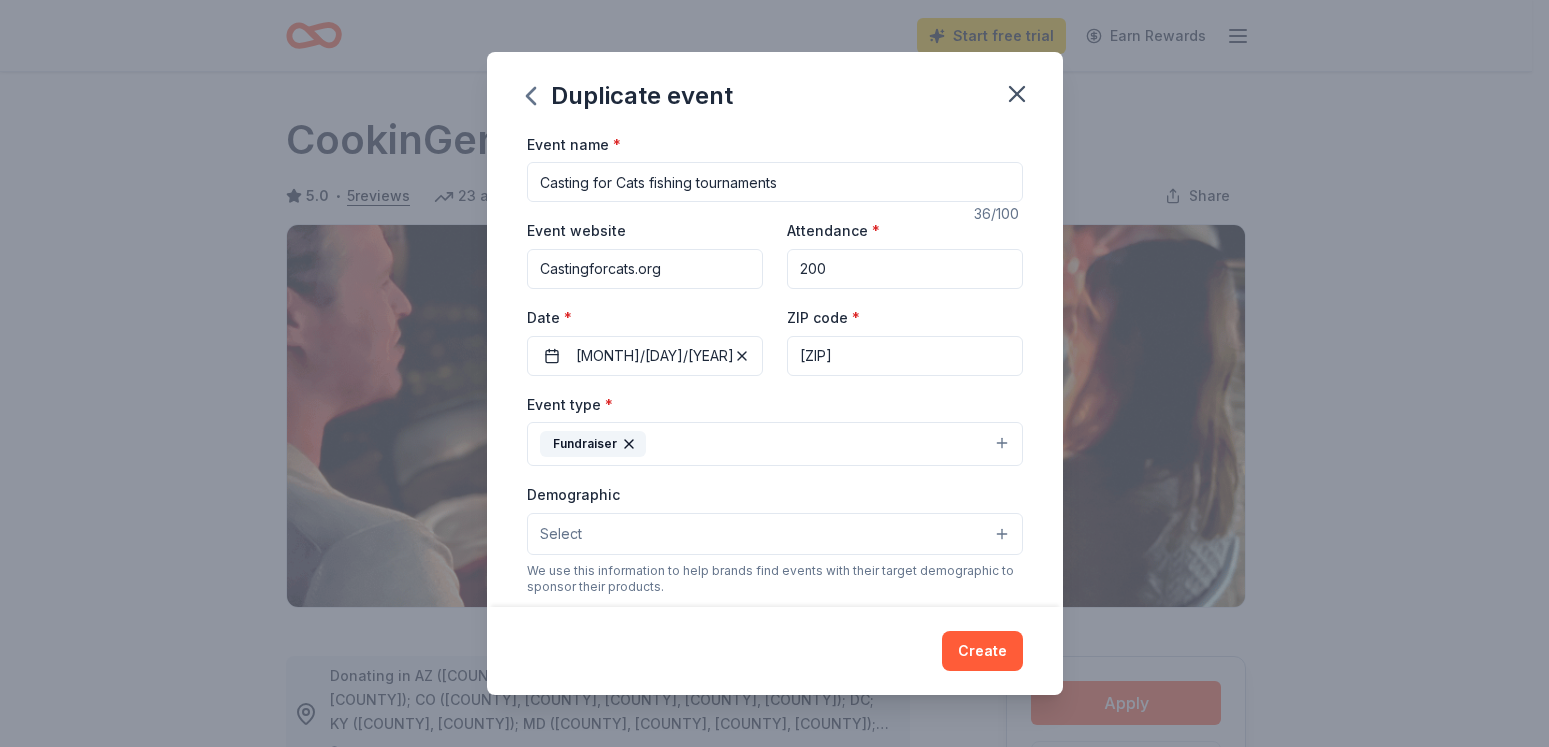 click on "Select" at bounding box center (775, 534) 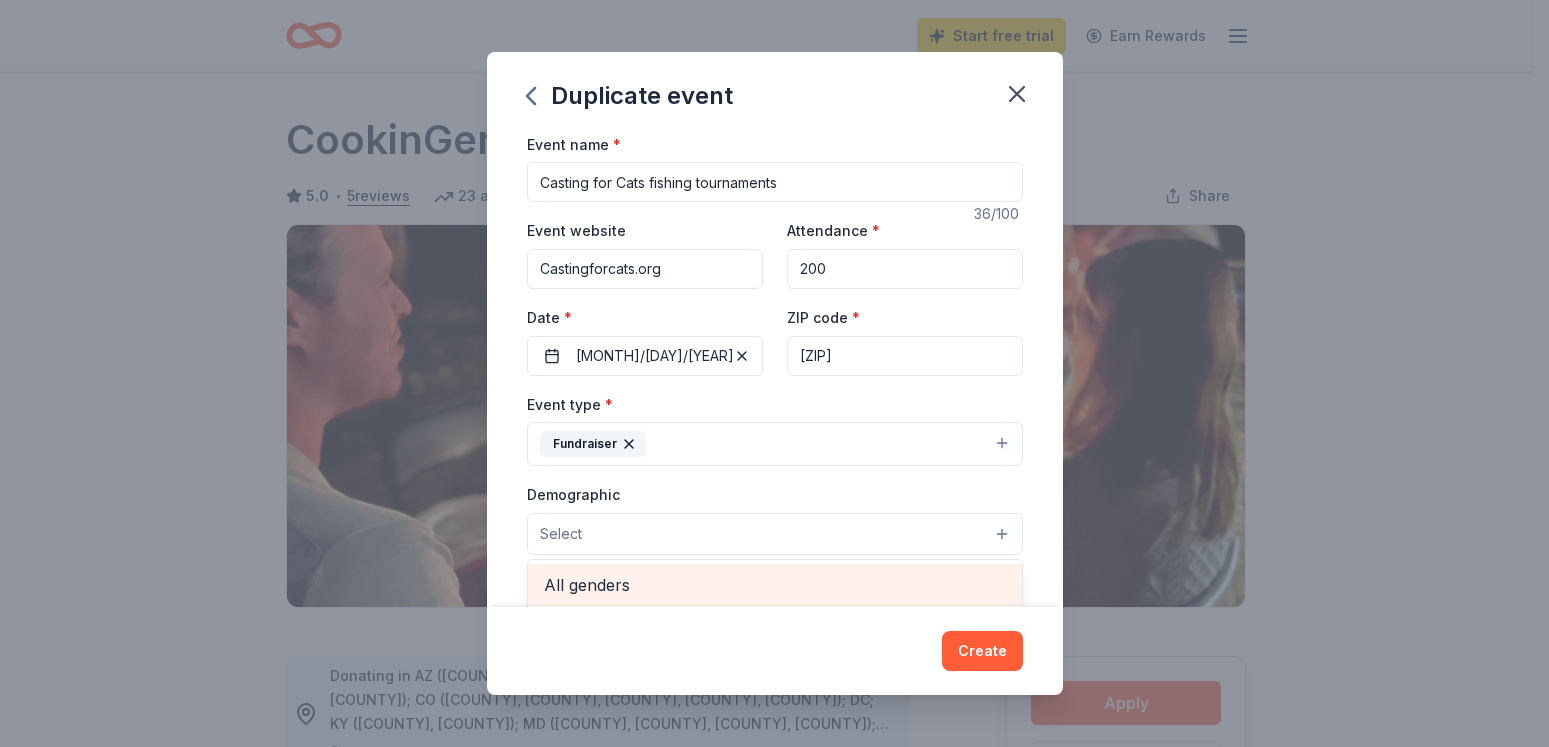 click on "All genders" at bounding box center (775, 585) 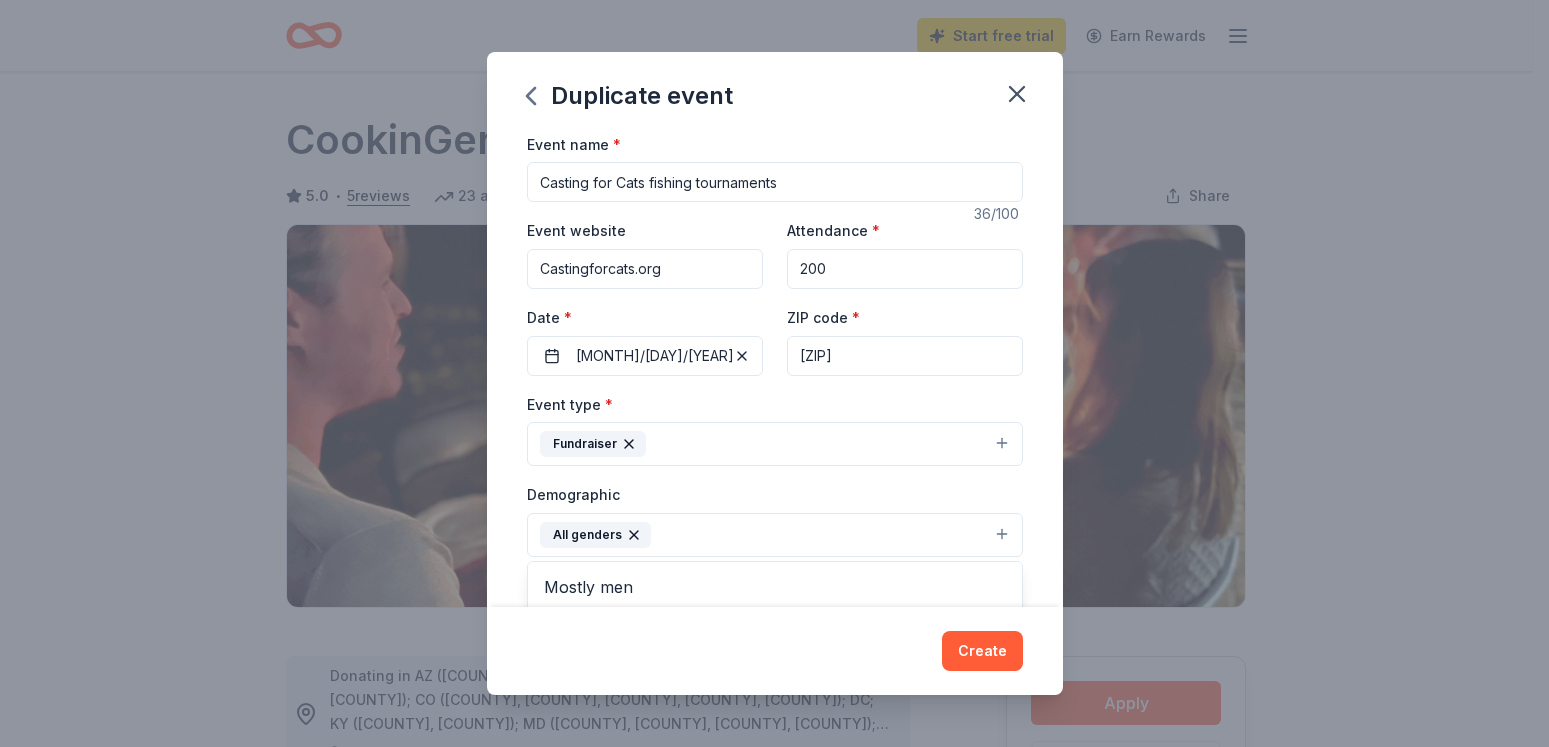 click on "Duplicate event Event name * Casting for Cats fishing tournaments 36 /100 Event website Castingforcats.org Attendance * 200 Date * 10/17/2025 ZIP code * 33036 Event type * Fundraiser Demographic All genders Mostly men Mostly women All ages 0-10 yrs 10-20 yrs 20-30 yrs 30-40 yrs 40-50 yrs 50-60 yrs 60-70 yrs 70-80 yrs 80+ yrs We use this information to help brands find events with their target demographic to sponsor their products. Mailing address Apt/unit Description What are you looking for? * Auction & raffle Meals Snacks Desserts Alcohol Beverages Send me reminders Email me reminders of donor application deadlines You will be resubscribed to donor application reminder emails Recurring event Copy donors Saved Applied Approved Received Declined Not interested All copied donors will be given "saved" status in your new event. Companies that are no longer donating will not be copied. Create" at bounding box center (775, 374) 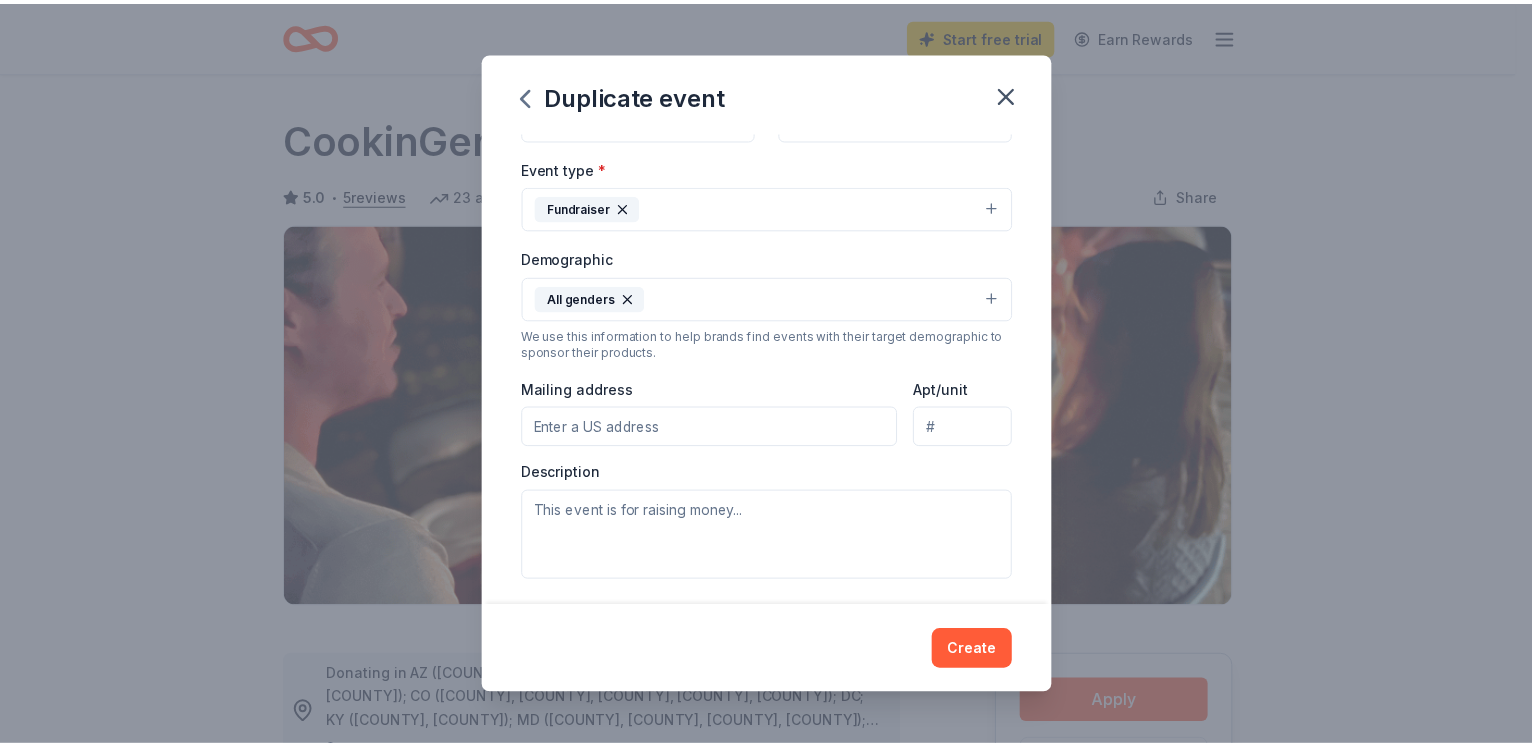 scroll, scrollTop: 240, scrollLeft: 0, axis: vertical 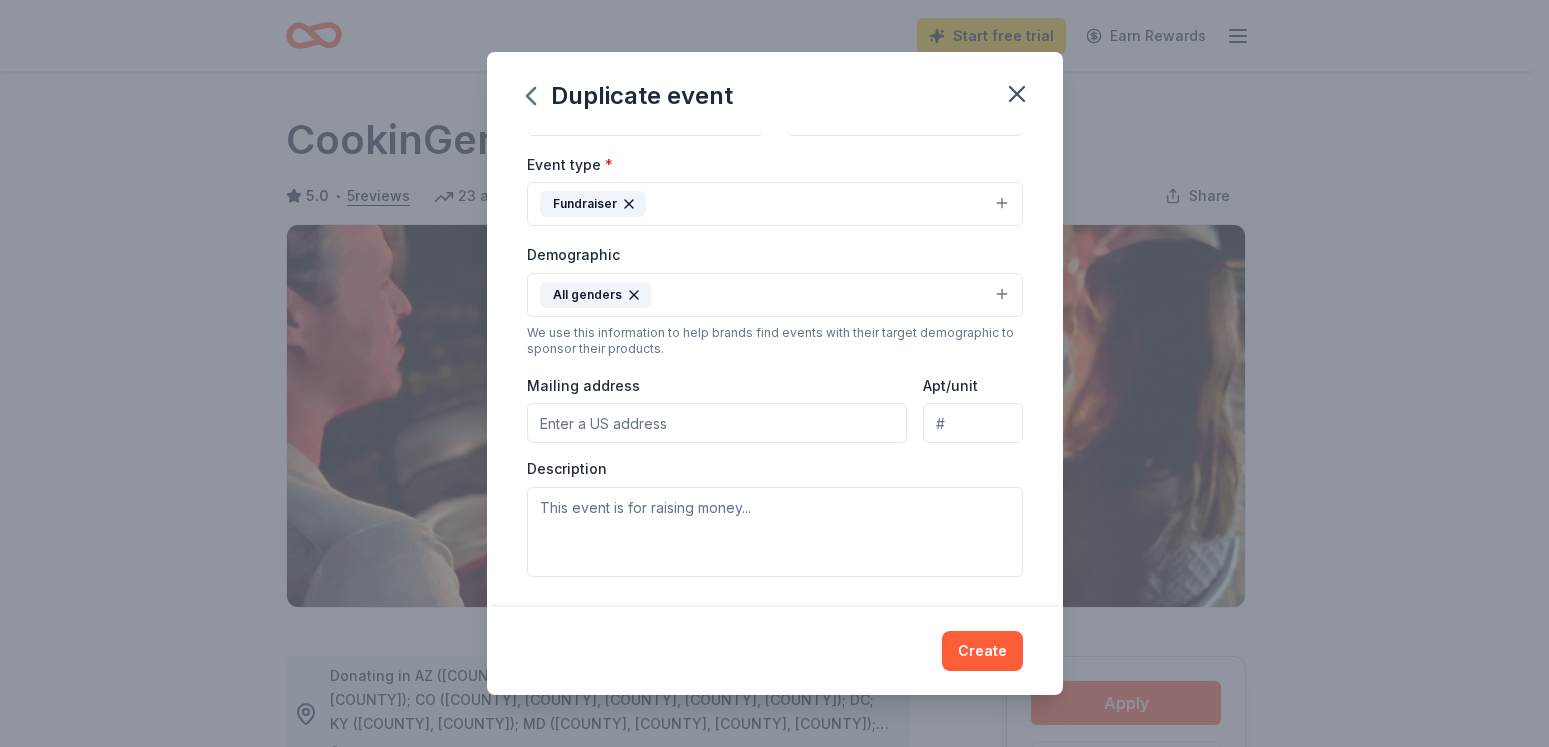 click on "Mailing address" at bounding box center [717, 423] 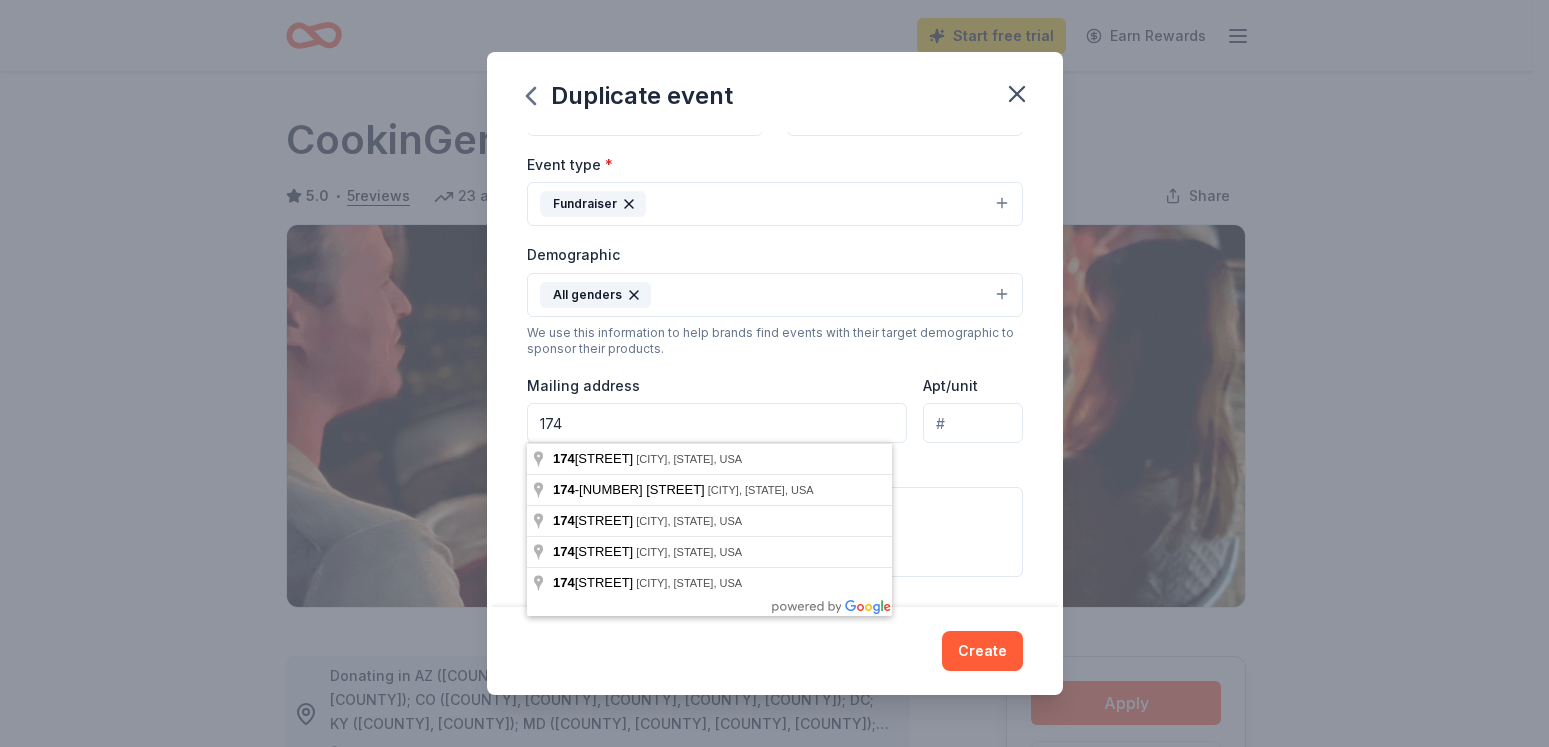 type on "174" 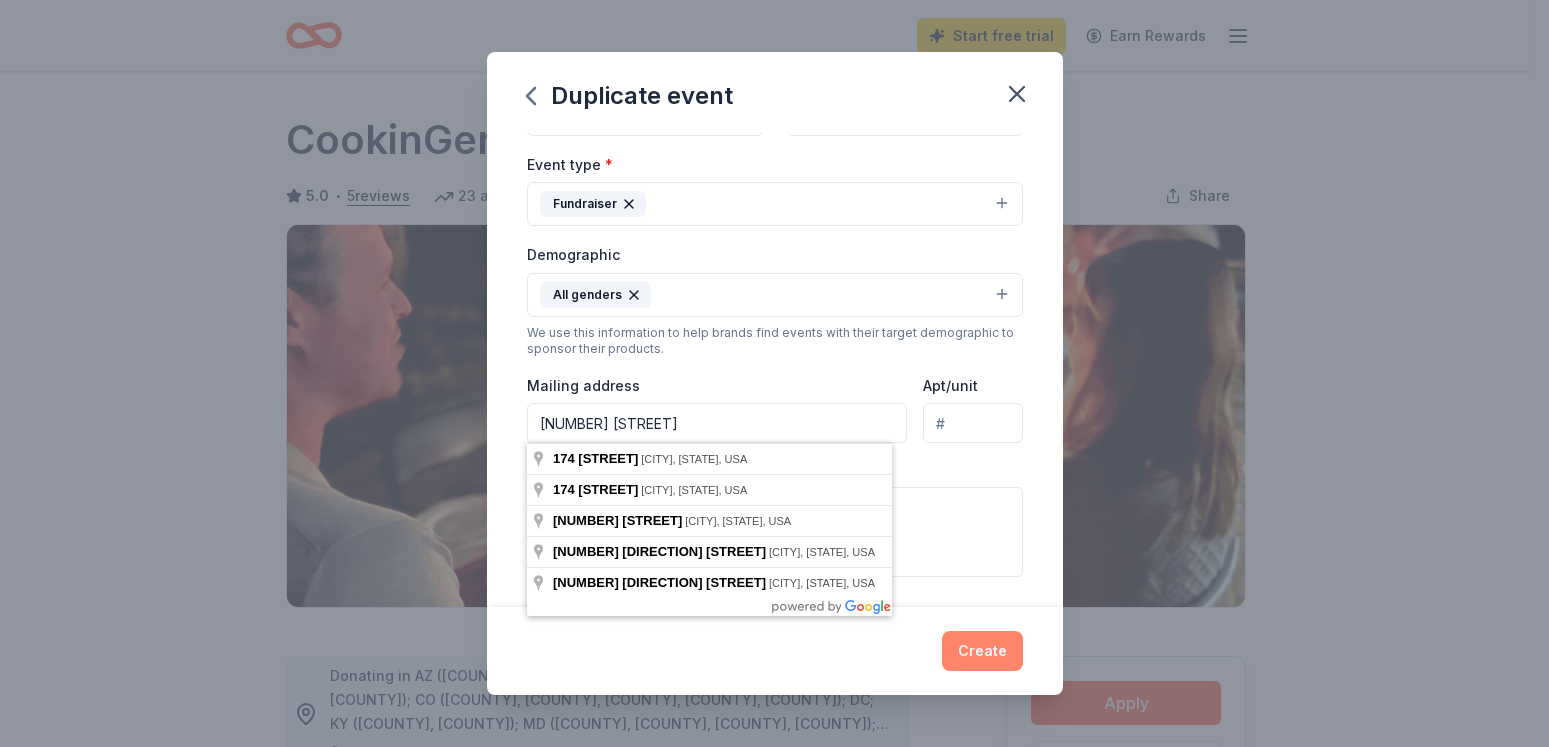 type on "[NUMBER] [STREET]" 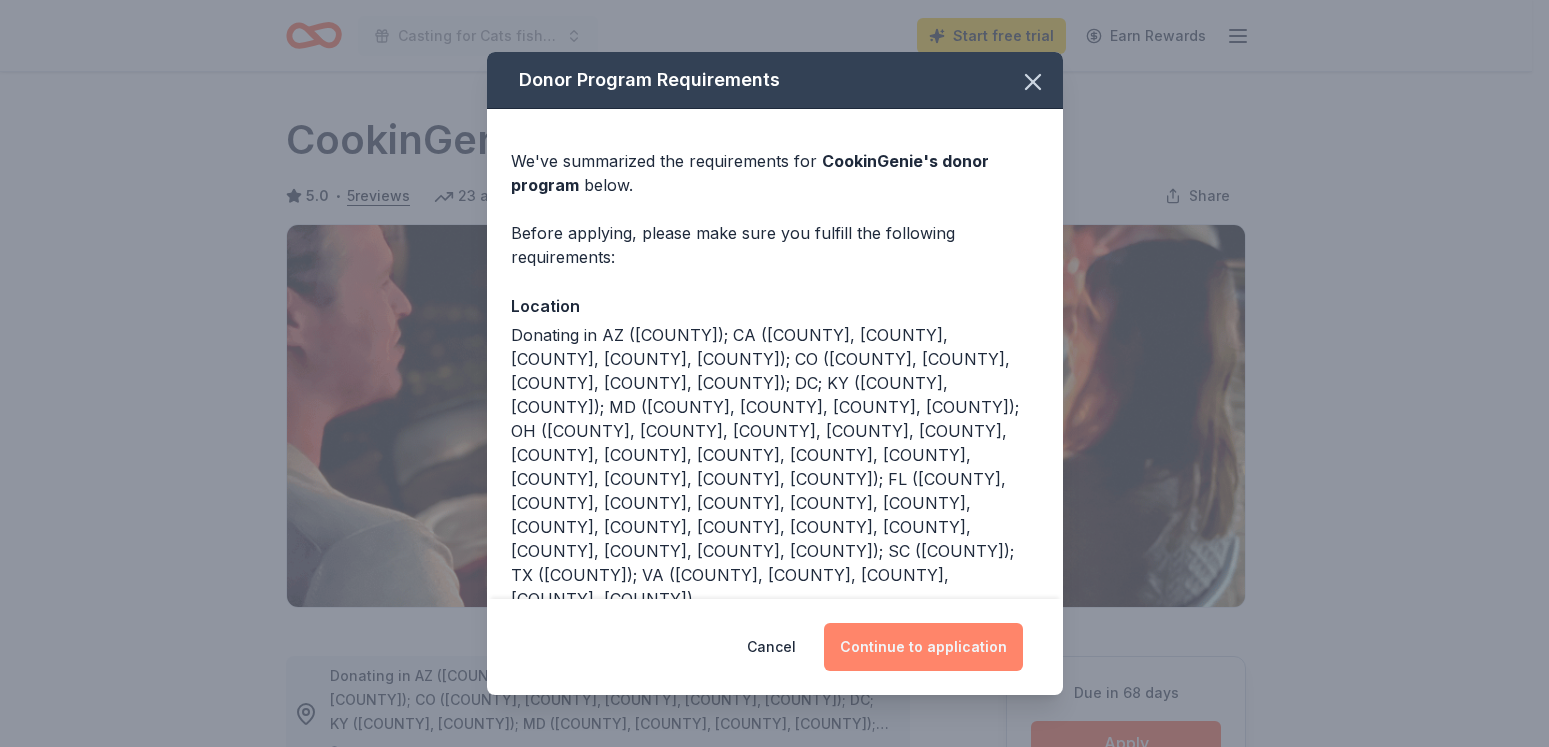 click on "Continue to application" at bounding box center [923, 647] 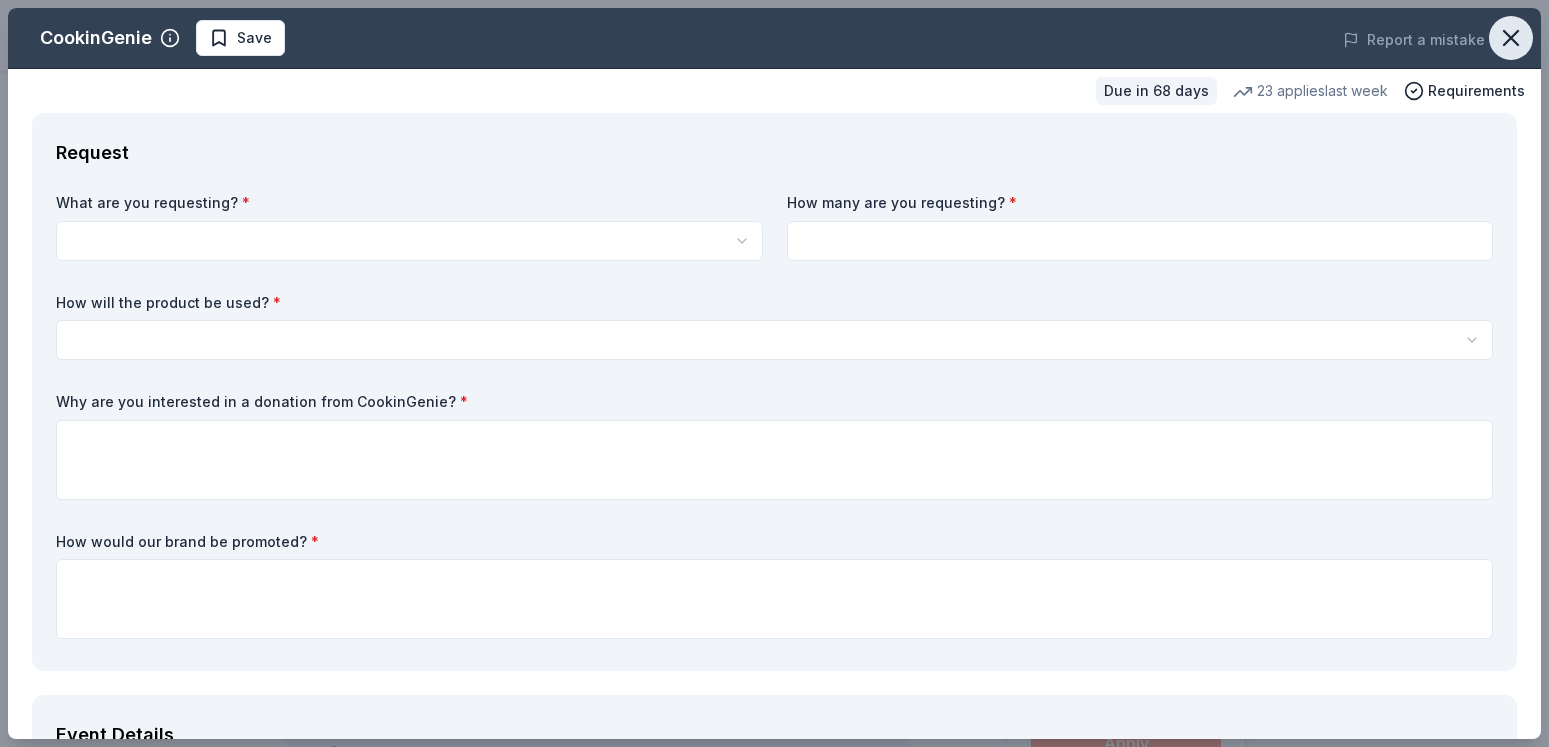 click 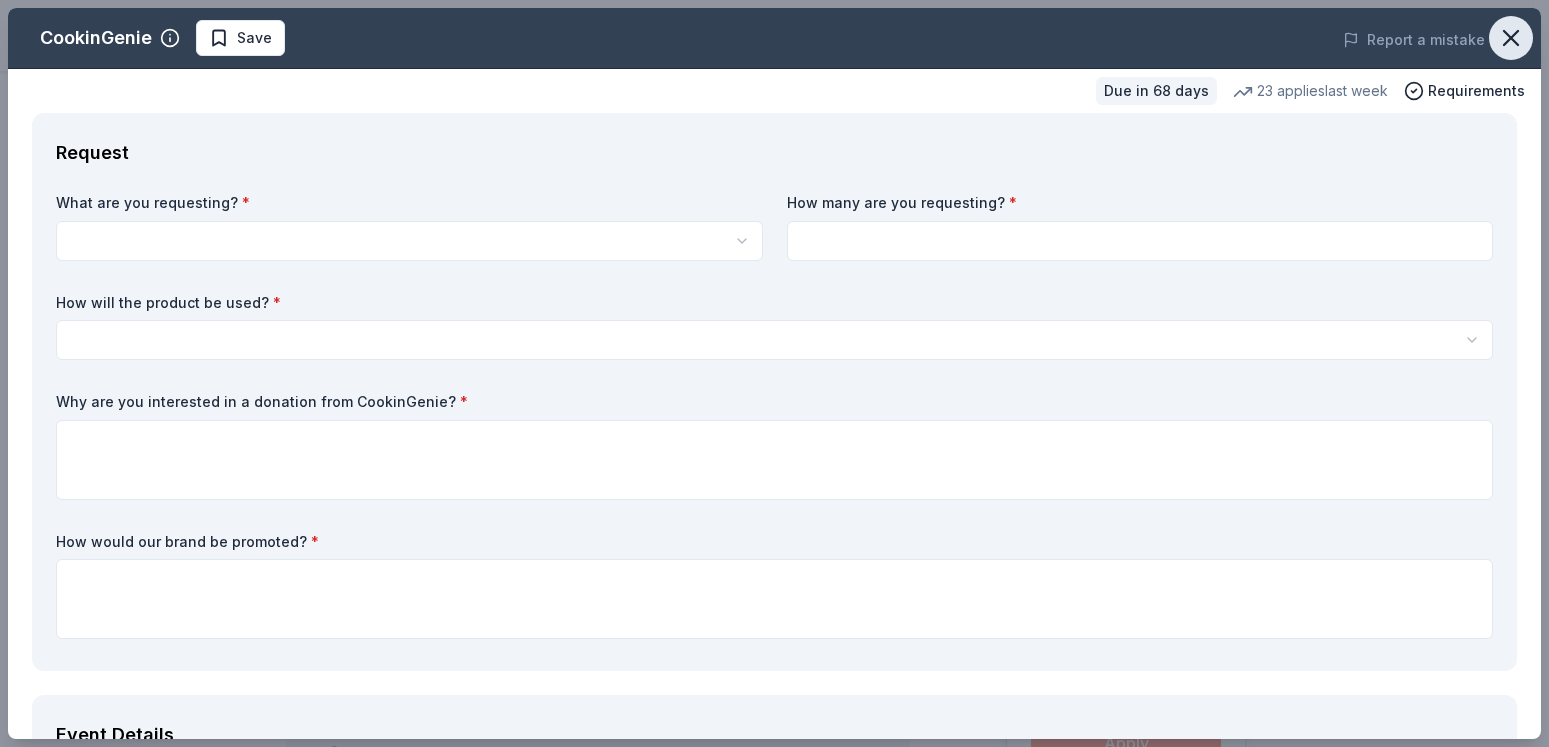 click 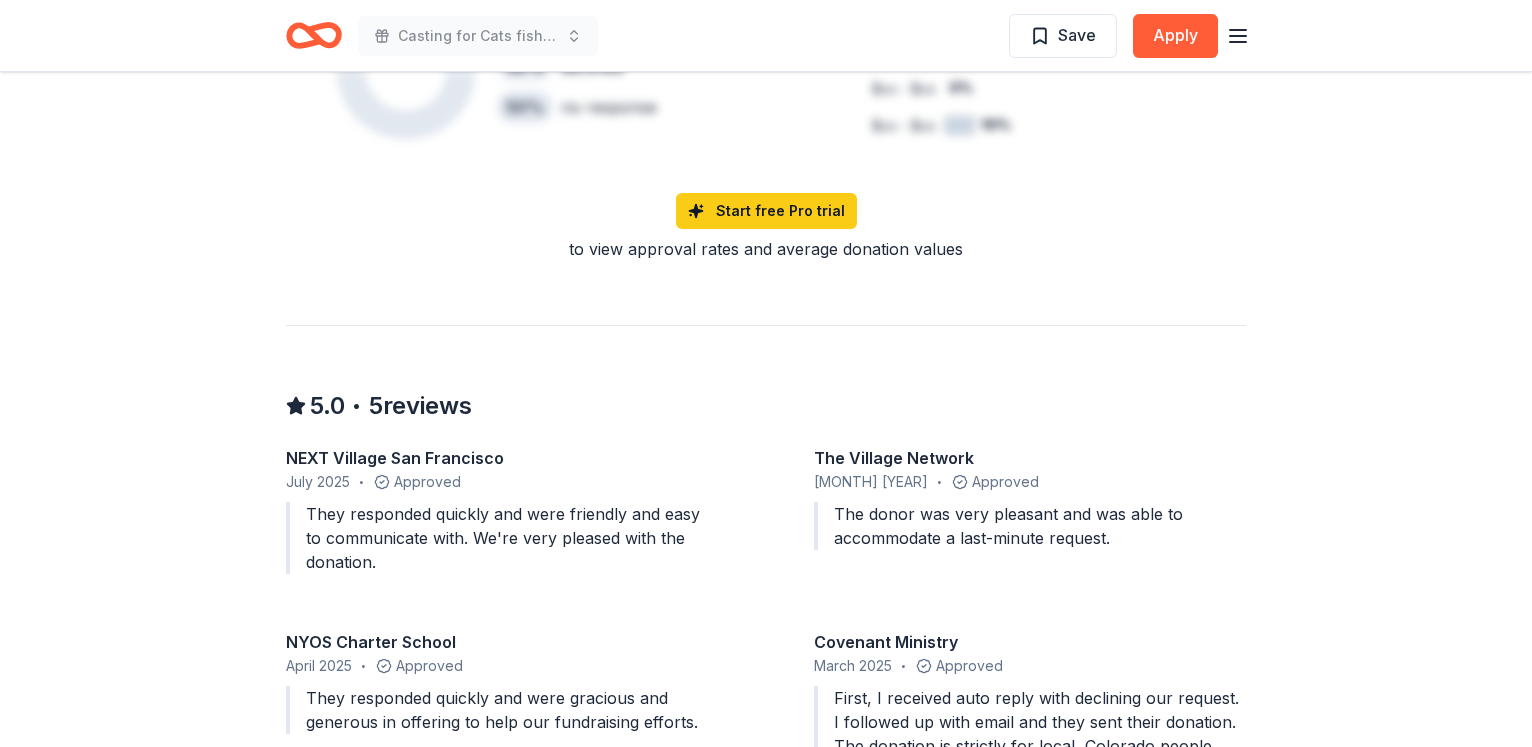 scroll, scrollTop: 1547, scrollLeft: 0, axis: vertical 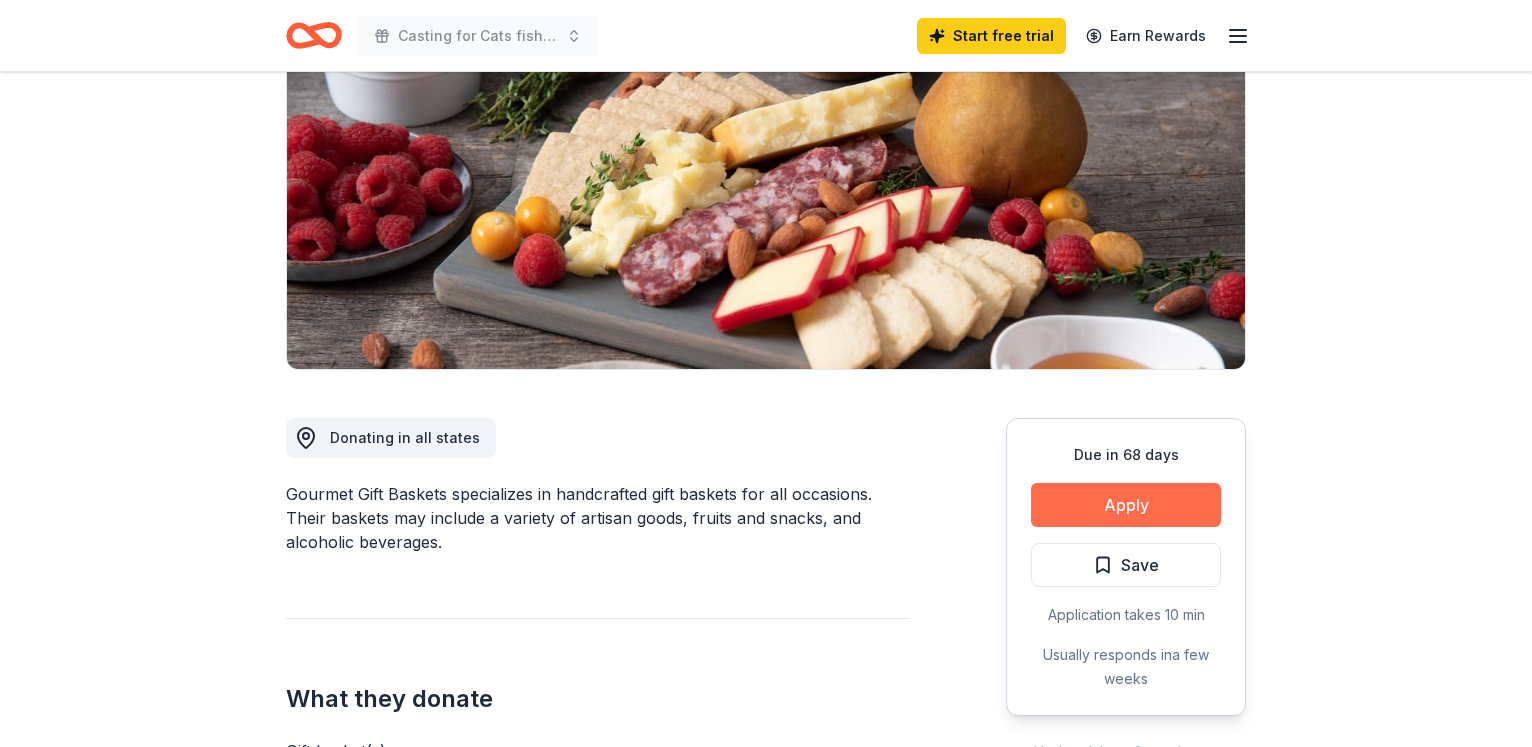 click on "Apply" at bounding box center (1126, 505) 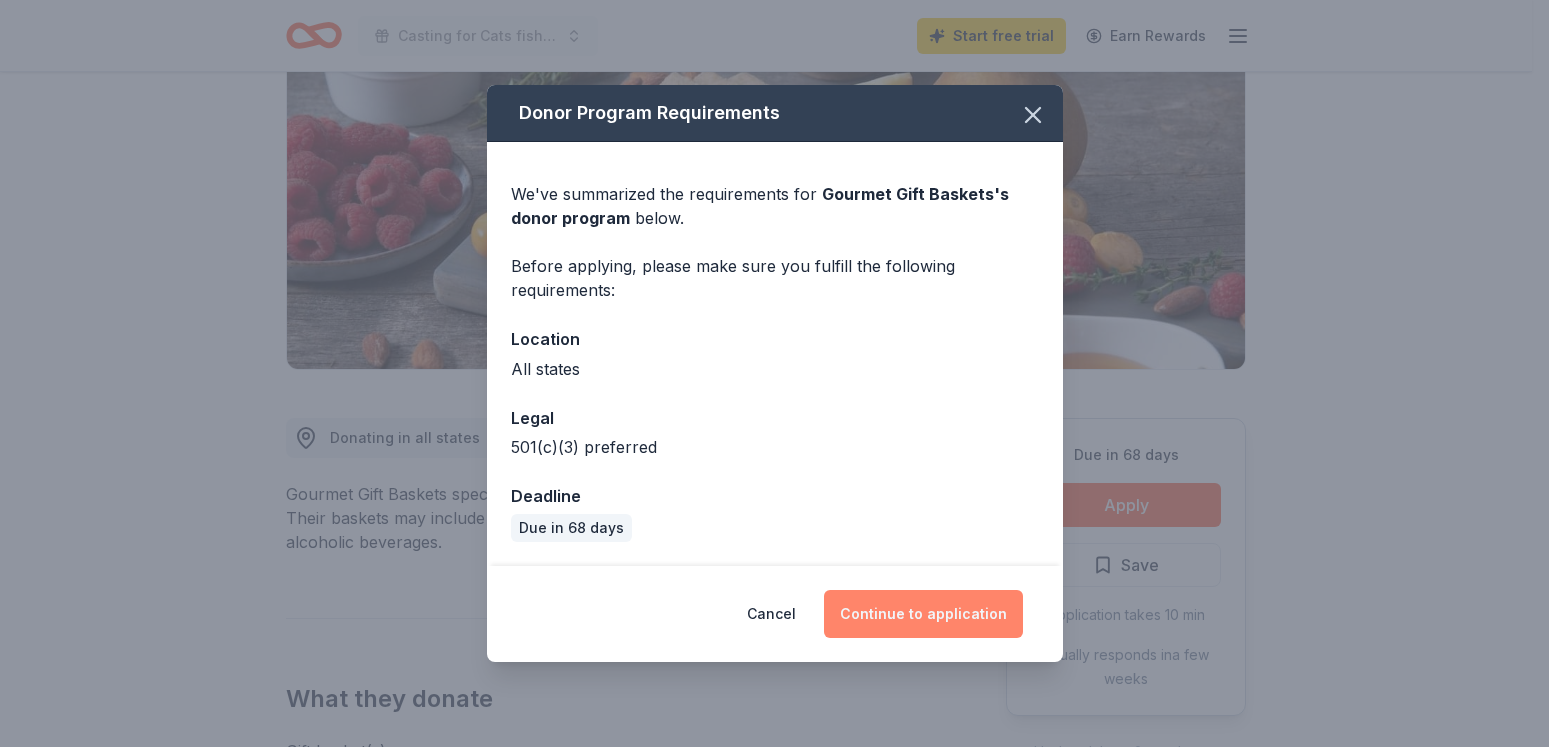 click on "Continue to application" at bounding box center [923, 614] 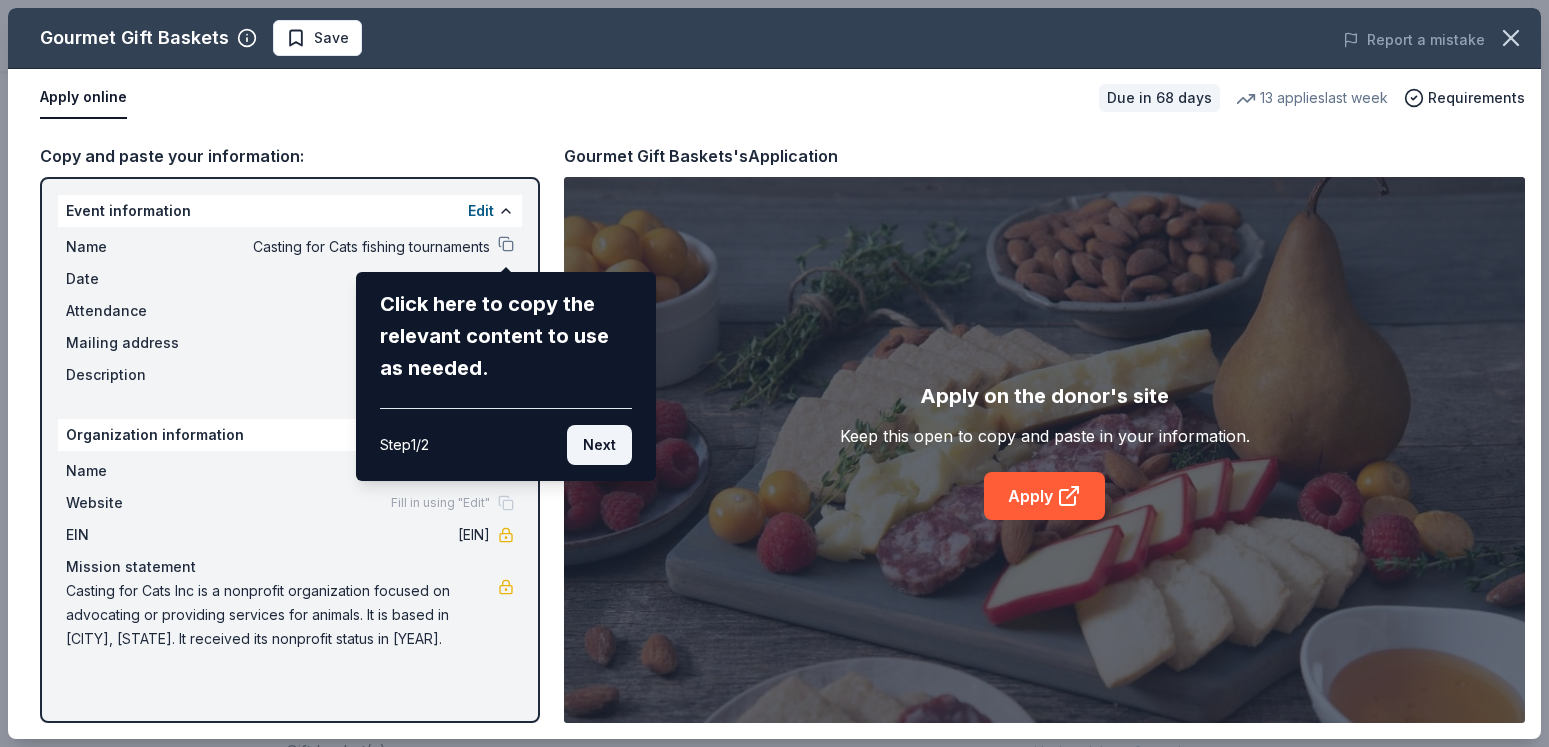click on "Next" at bounding box center [599, 445] 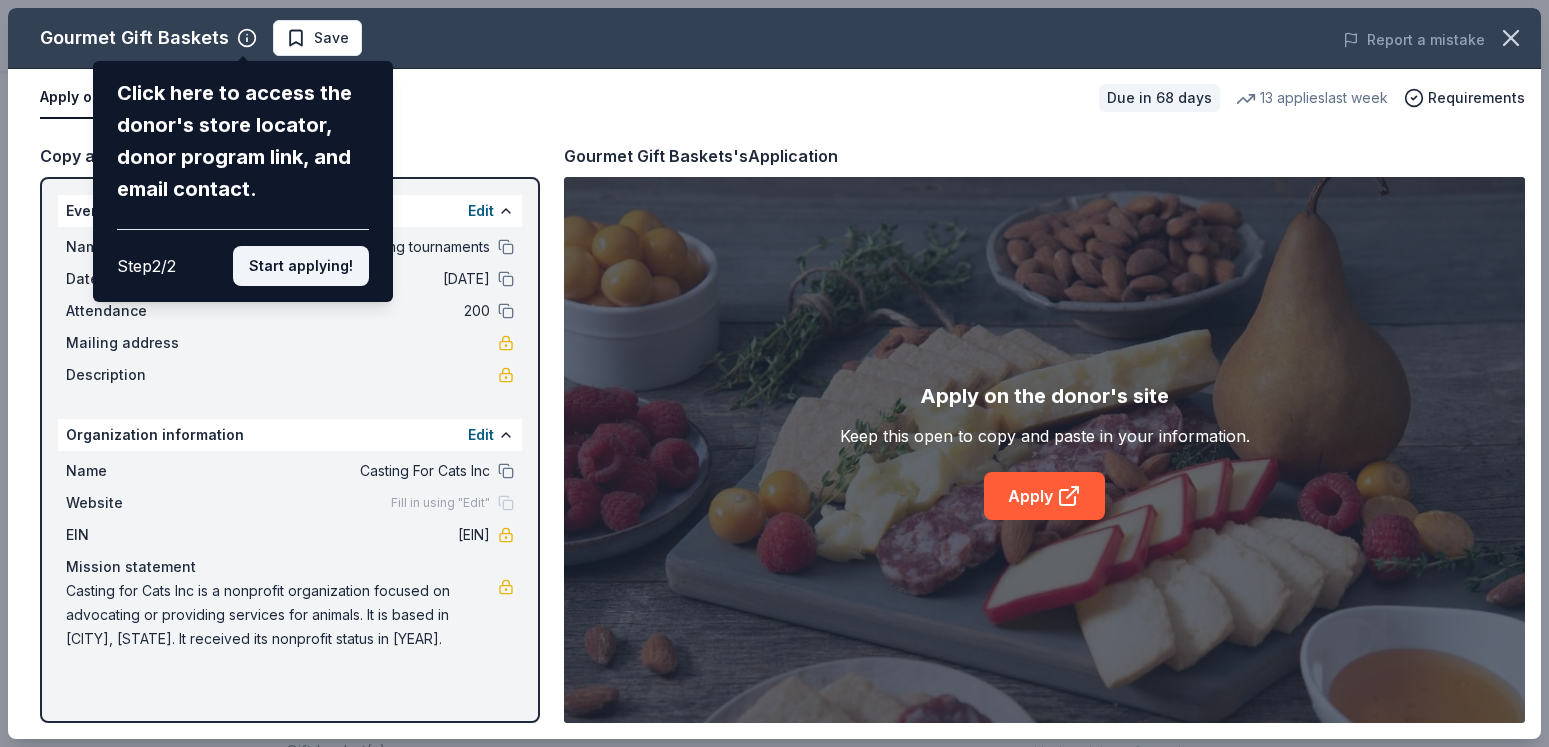 click on "Start applying!" at bounding box center [301, 266] 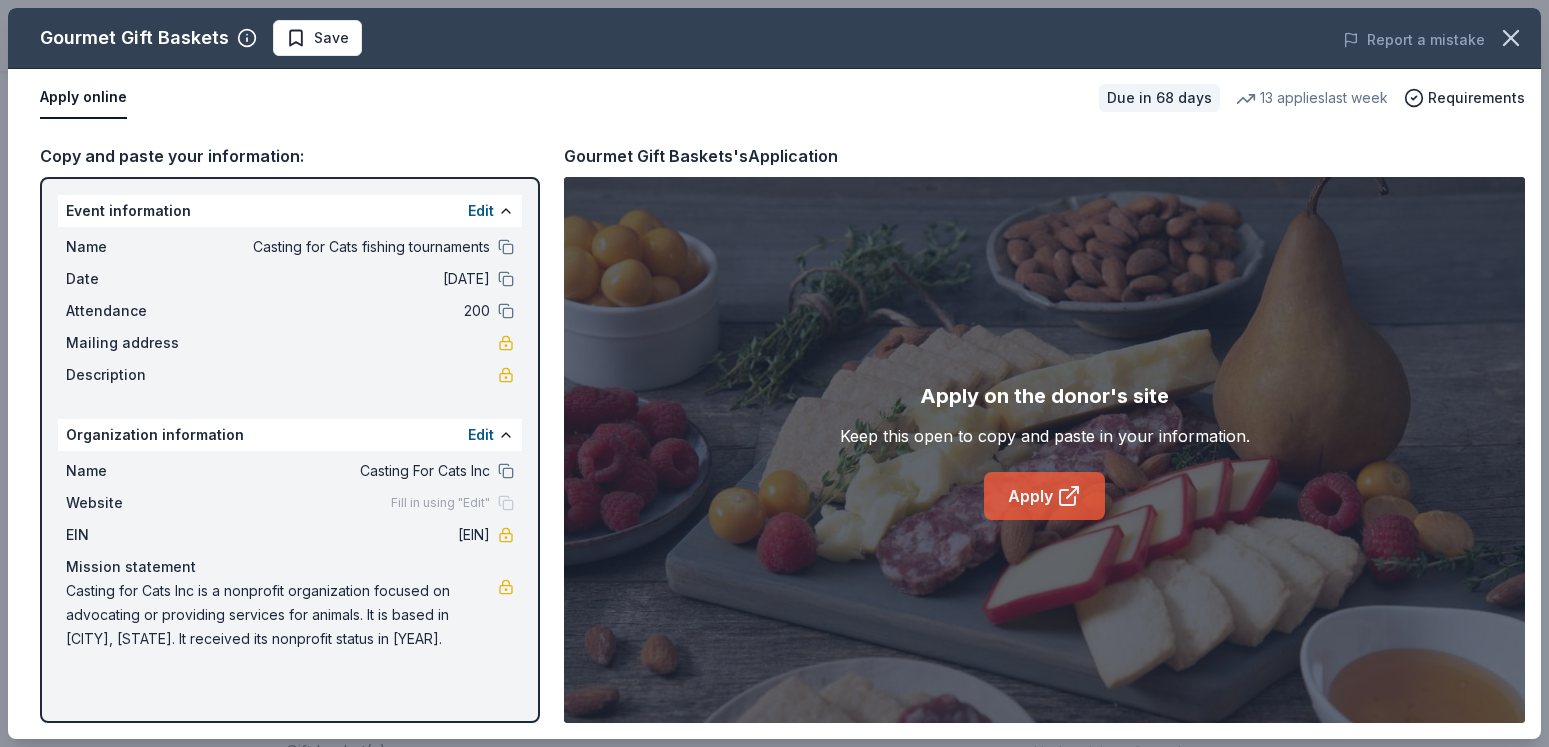click on "Apply" at bounding box center (1044, 496) 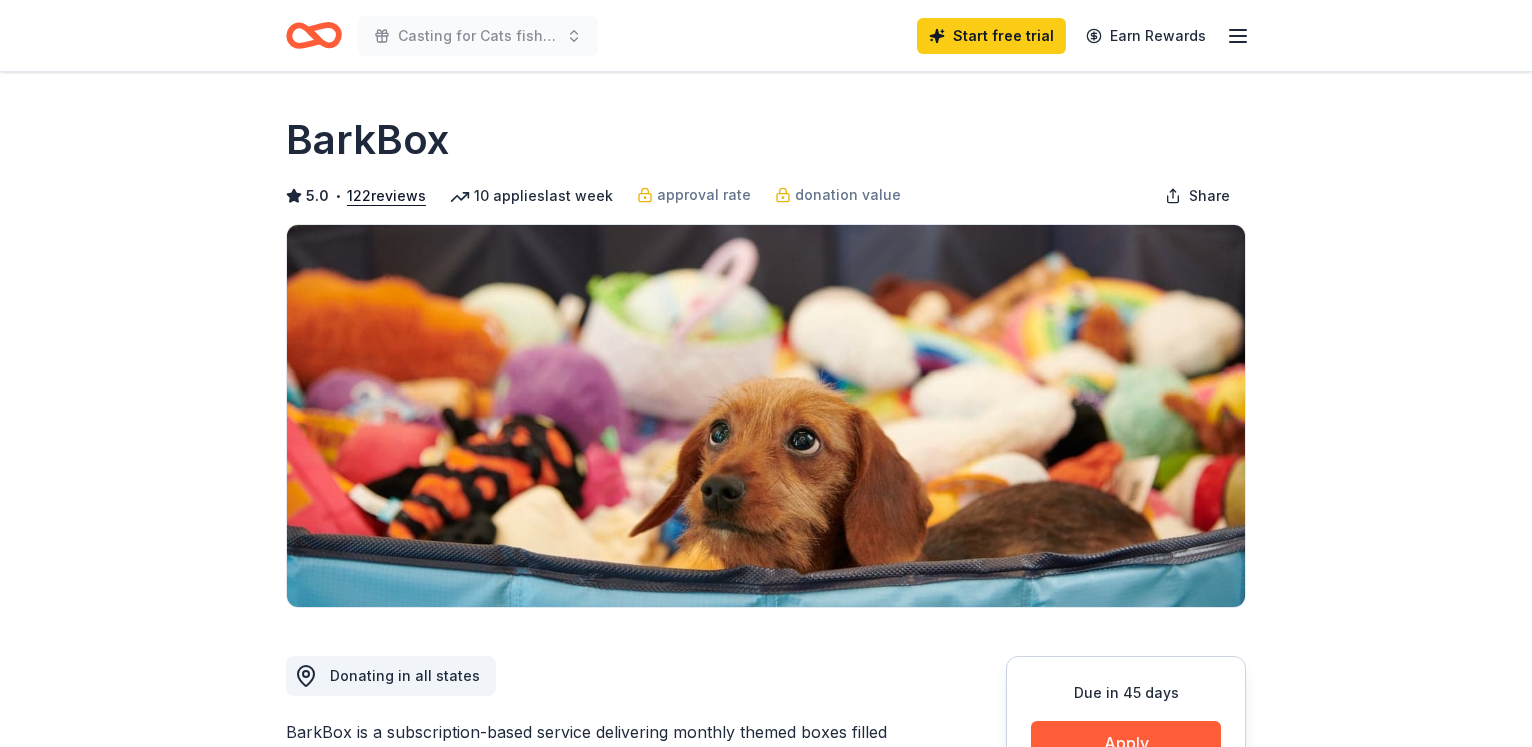 scroll, scrollTop: 0, scrollLeft: 0, axis: both 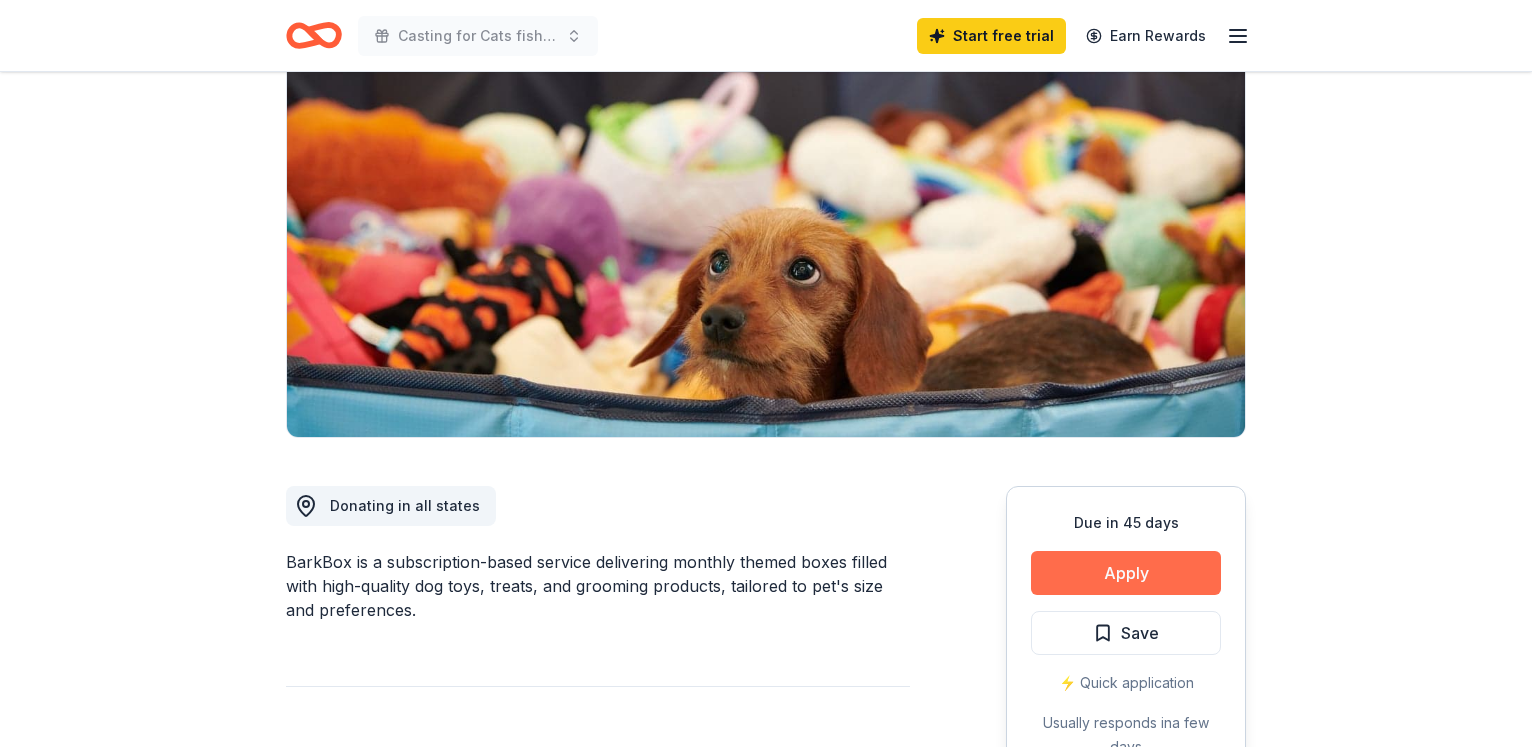 click on "Apply" at bounding box center (1126, 573) 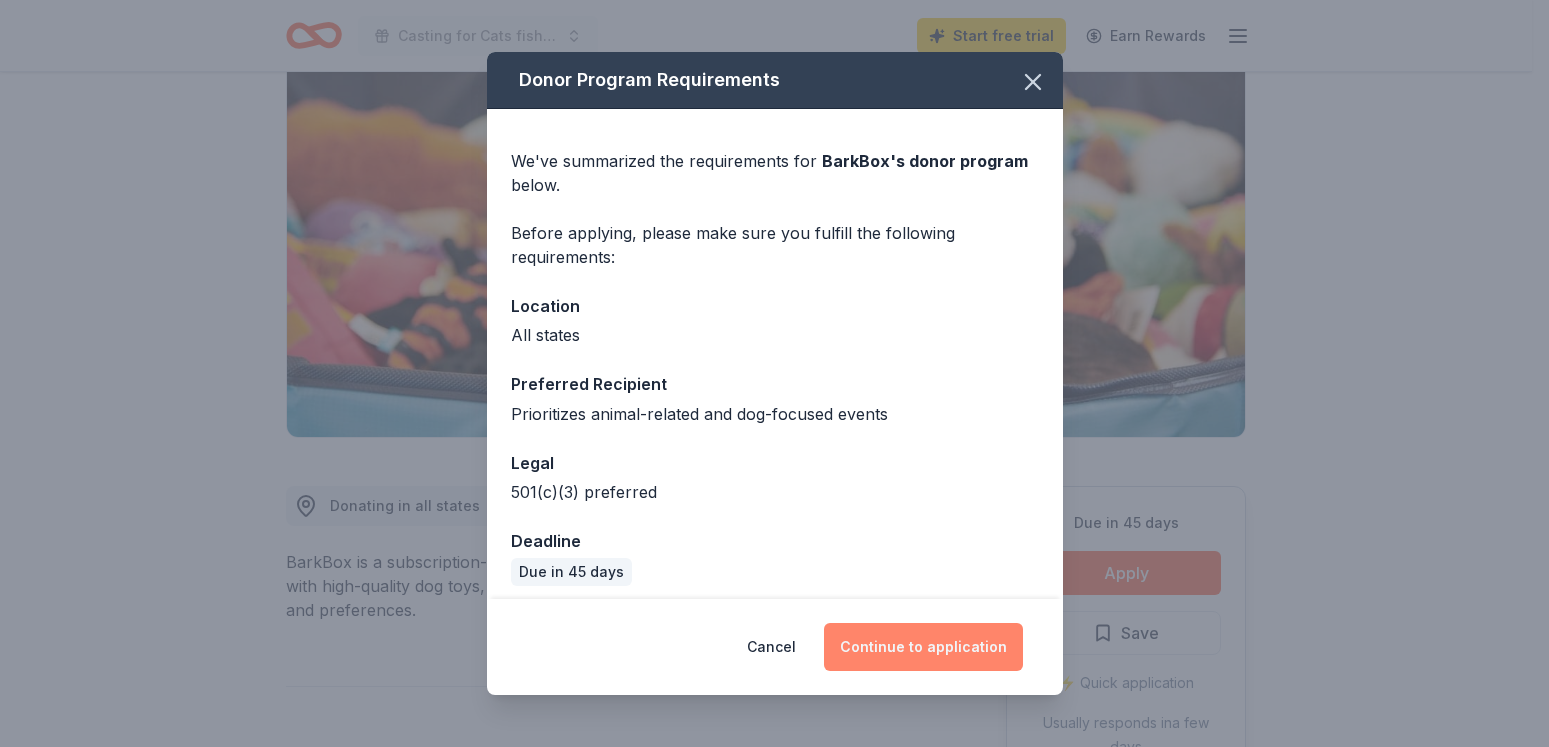 click on "Continue to application" at bounding box center [923, 647] 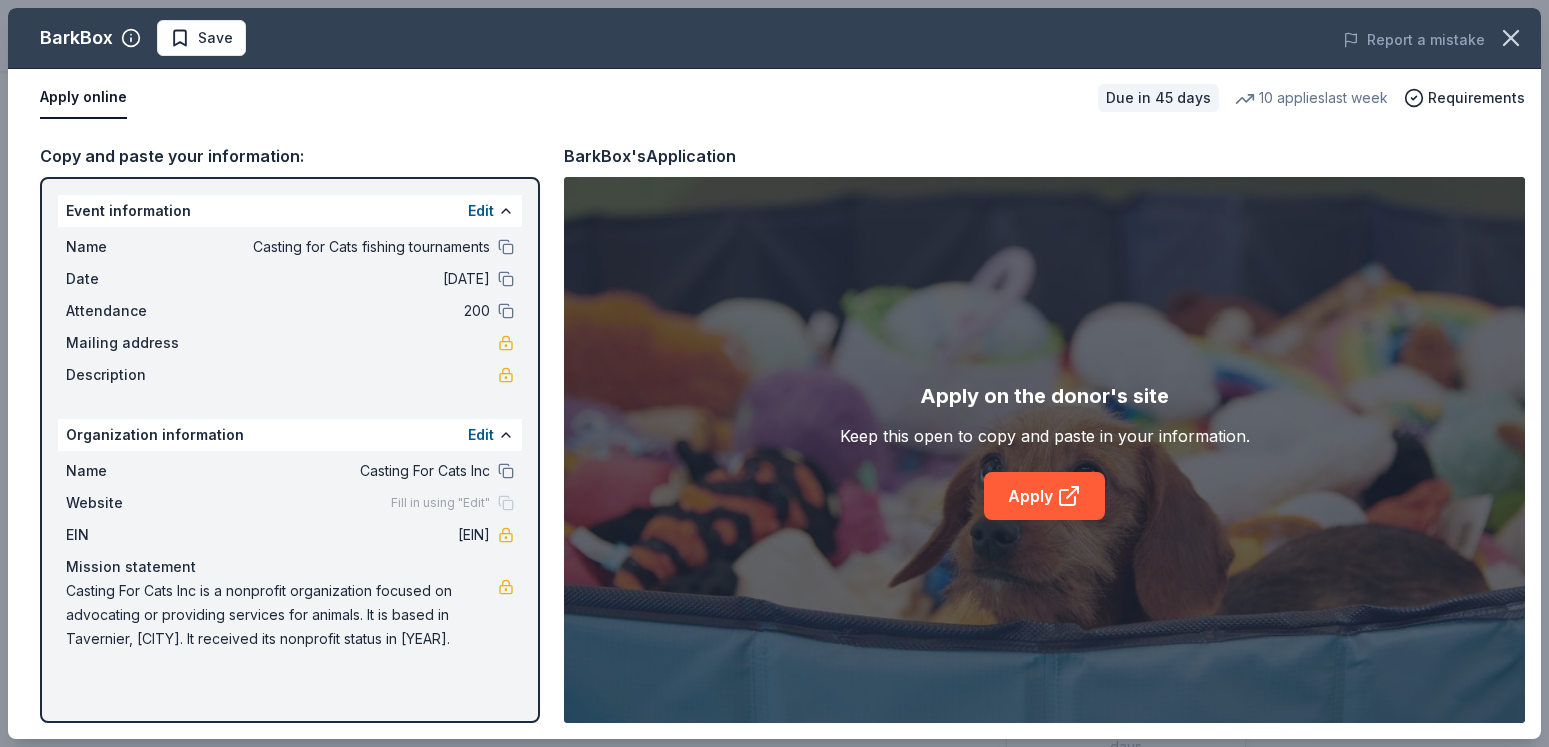 click on "Apply on the donor's site Keep this open to copy and paste in your information. Apply" at bounding box center [1044, 450] 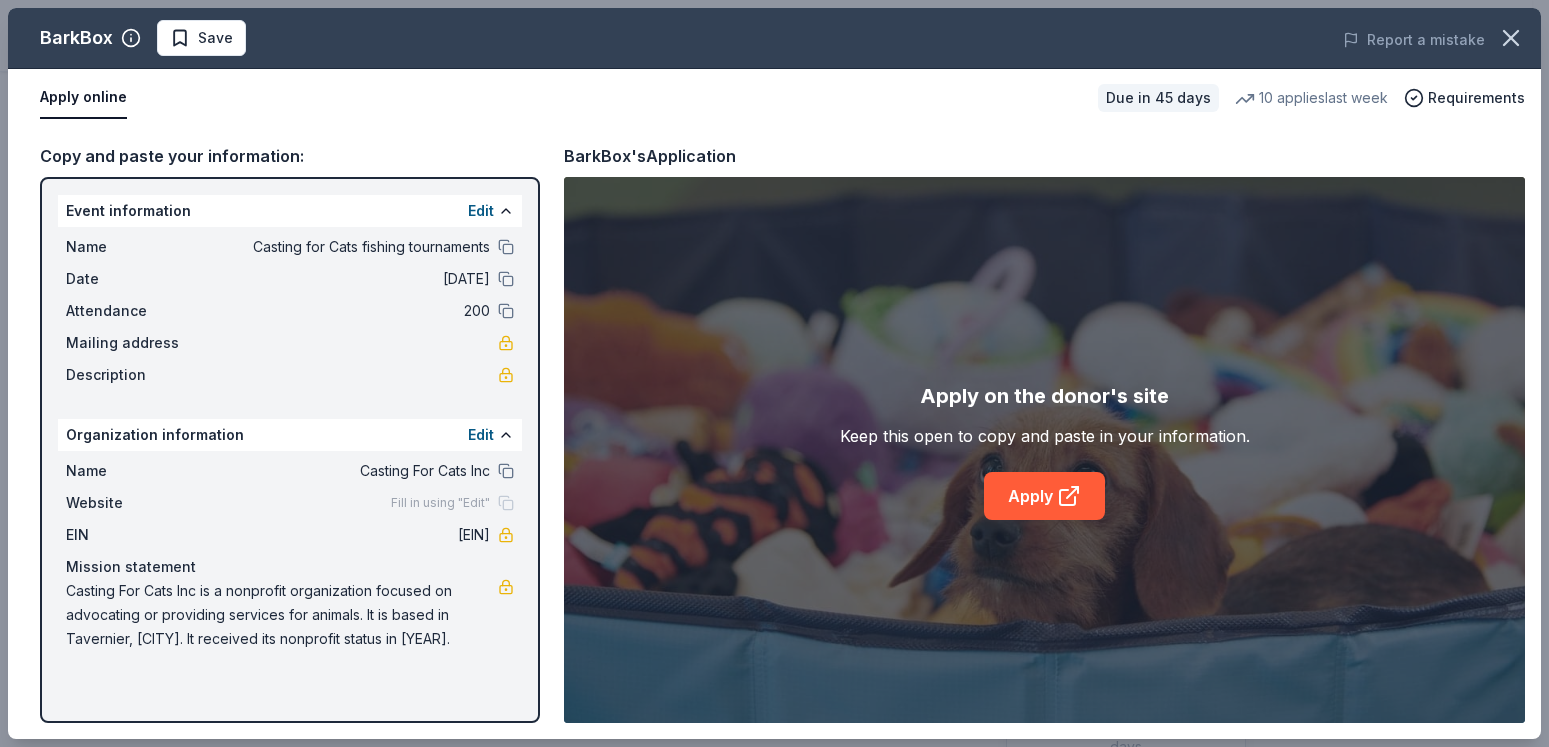 drag, startPoint x: 926, startPoint y: 657, endPoint x: 899, endPoint y: 521, distance: 138.65425 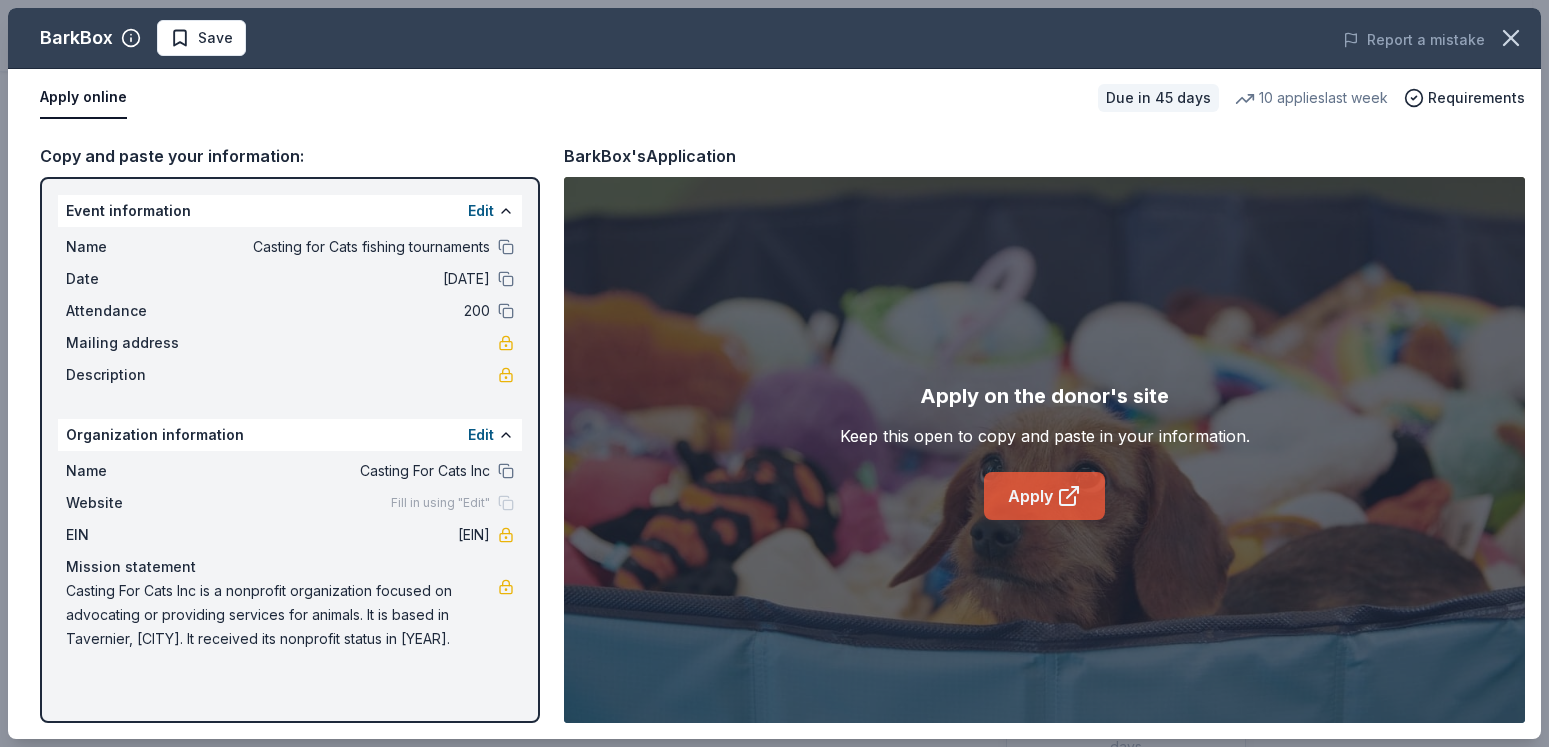 click on "Apply" at bounding box center (1044, 496) 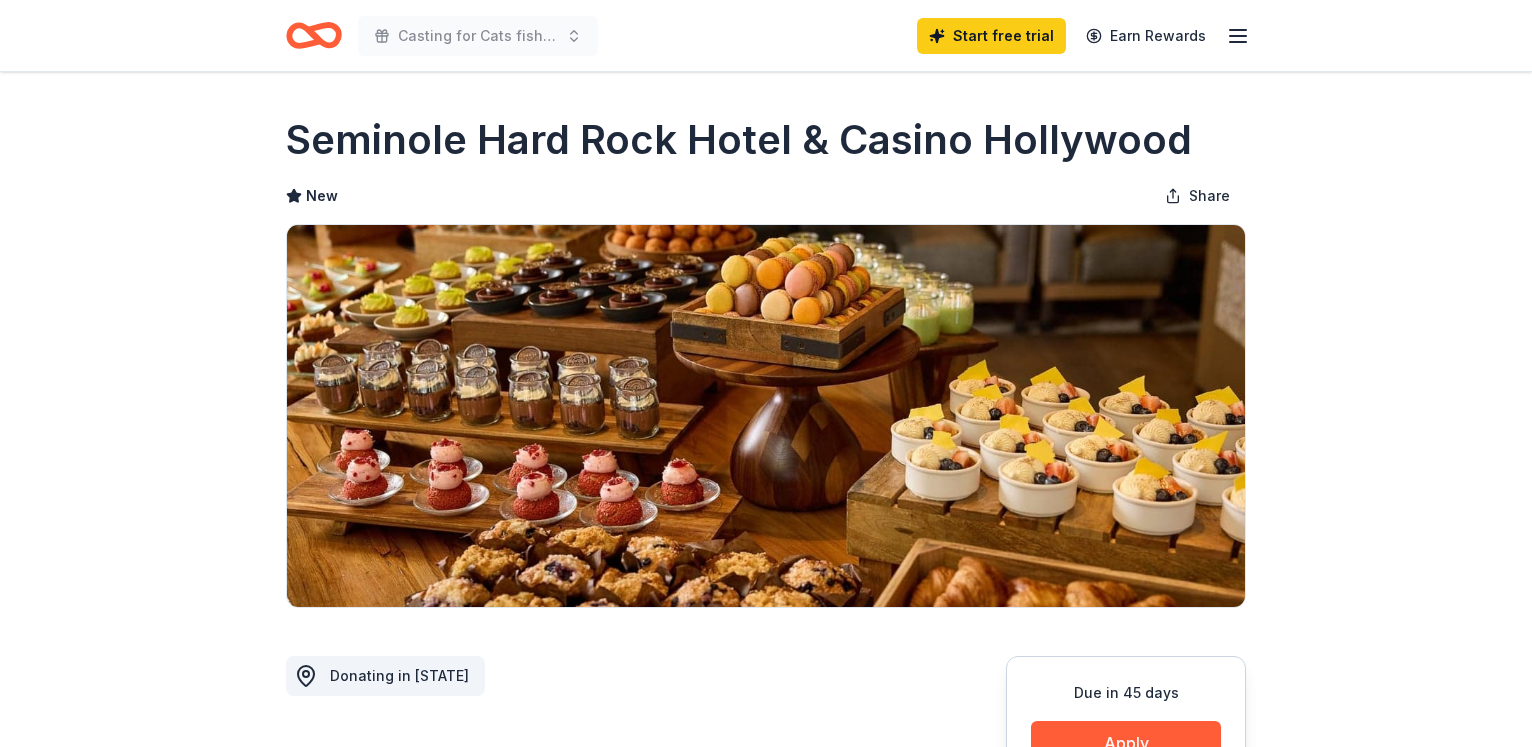 scroll, scrollTop: 0, scrollLeft: 0, axis: both 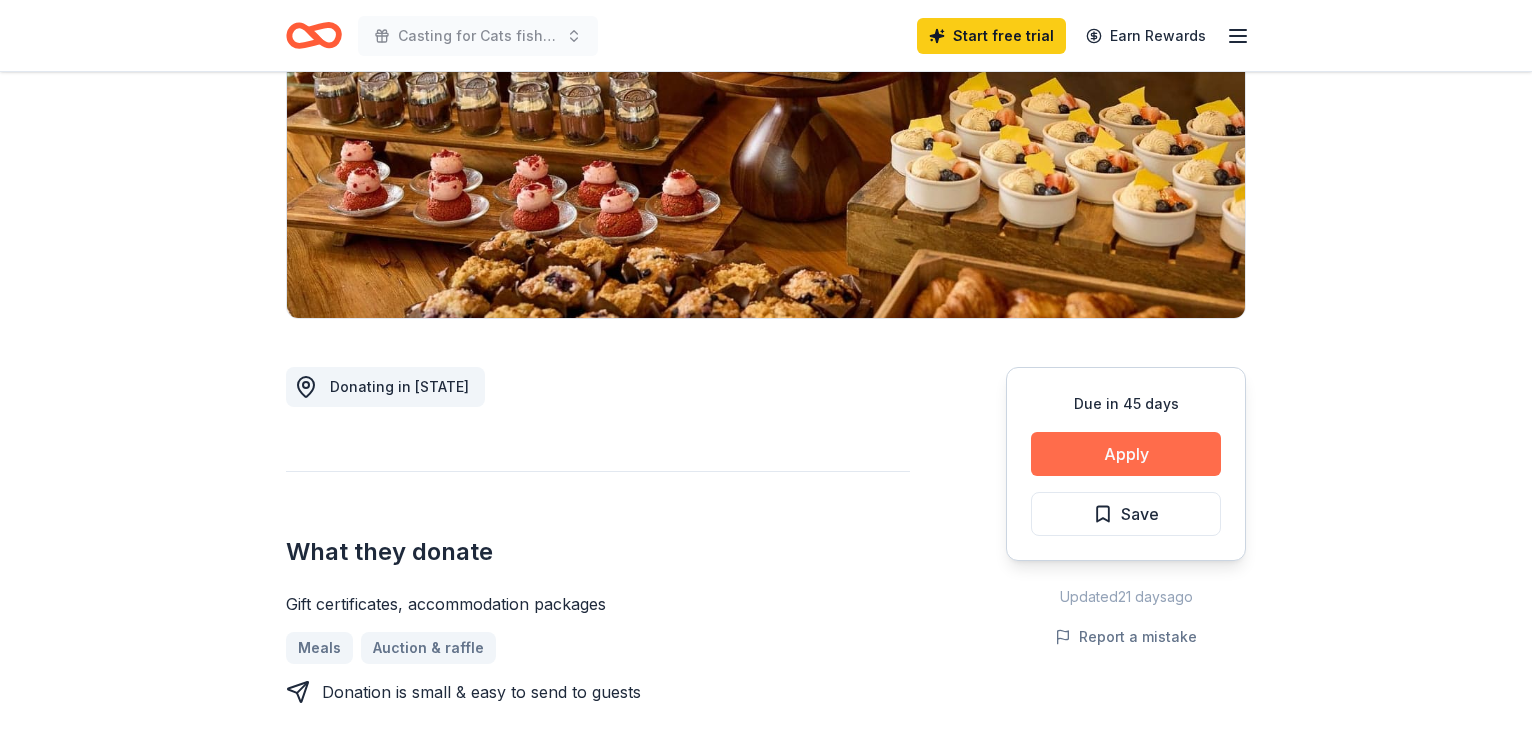 click on "Apply" at bounding box center (1126, 454) 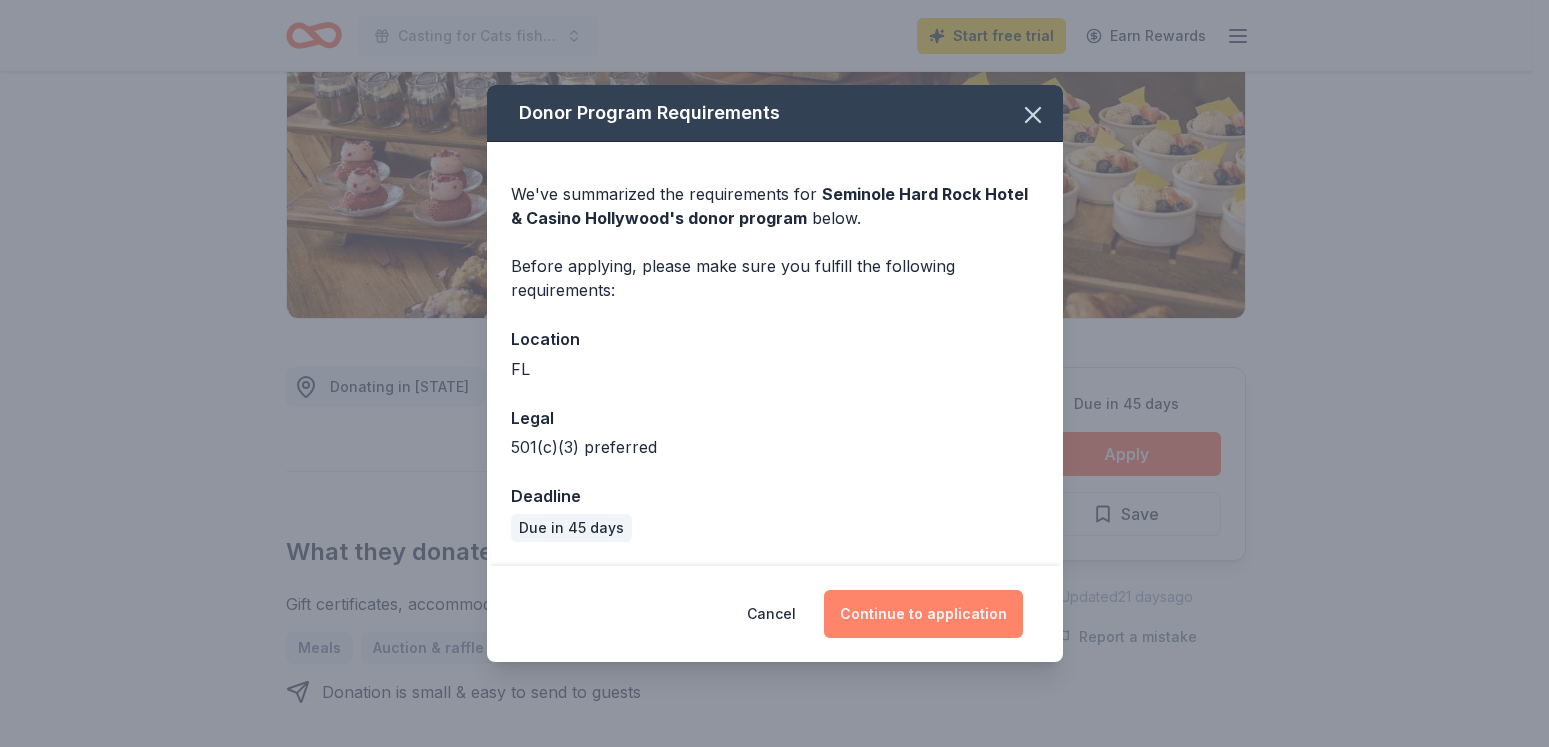 click on "Continue to application" at bounding box center [923, 614] 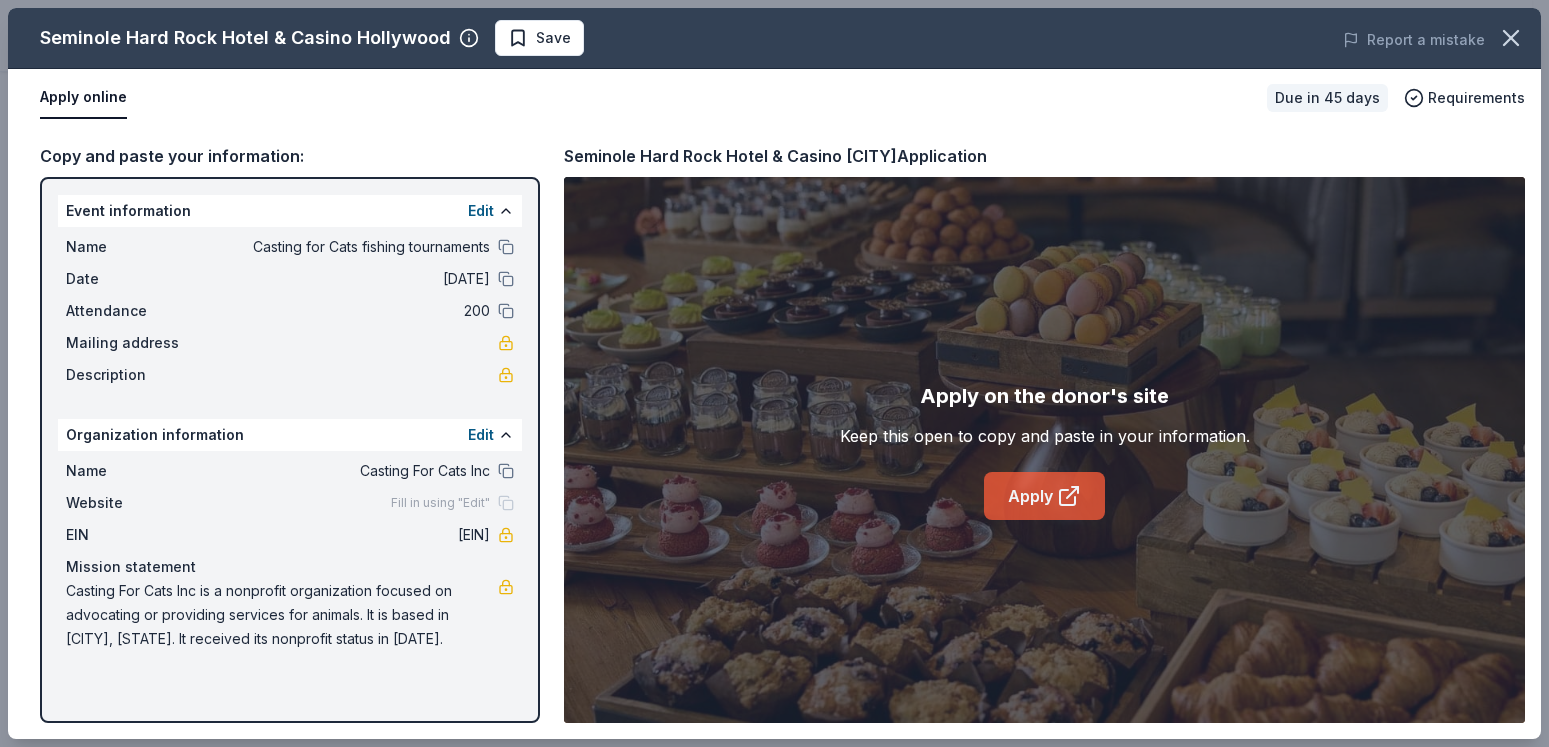 click on "Apply" at bounding box center [1044, 496] 